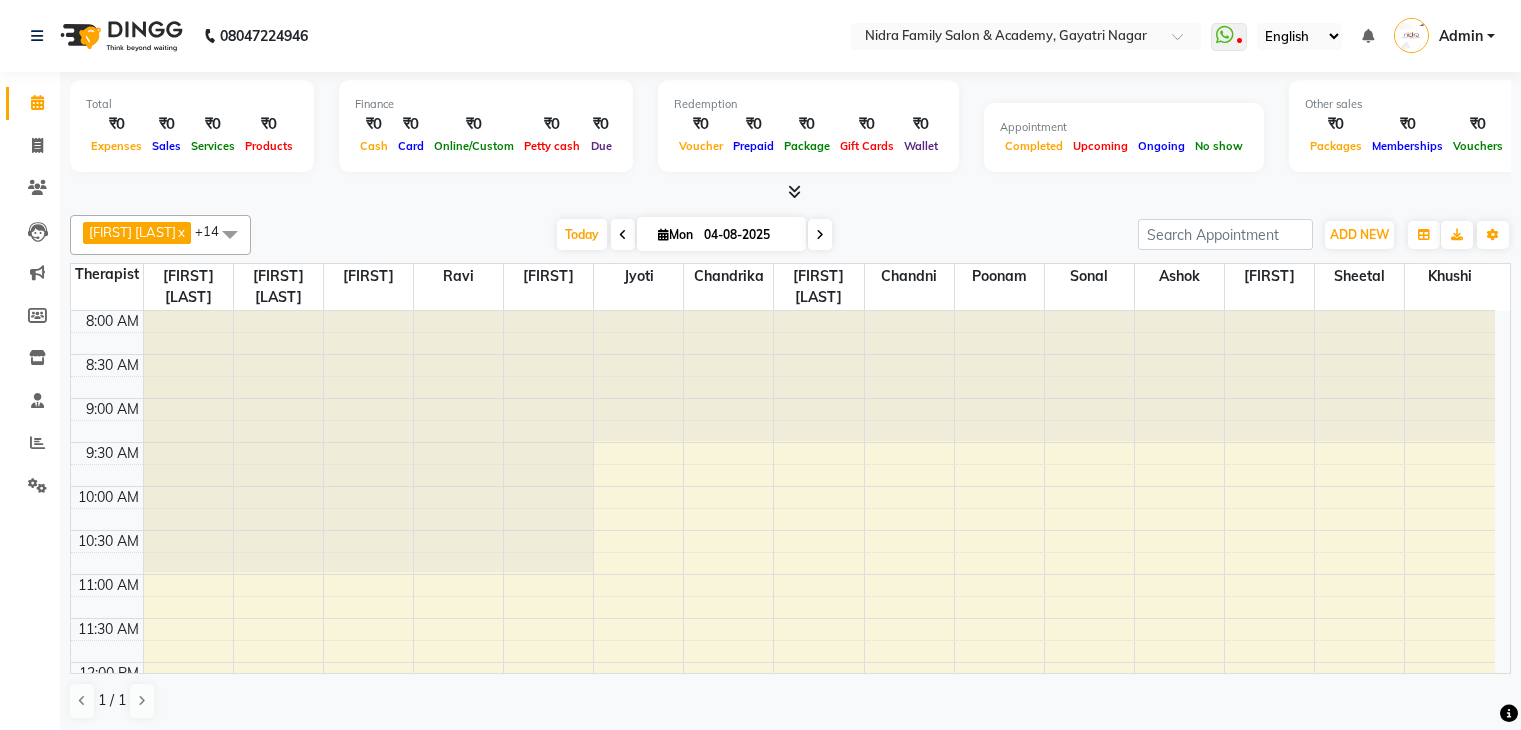 scroll, scrollTop: 0, scrollLeft: 0, axis: both 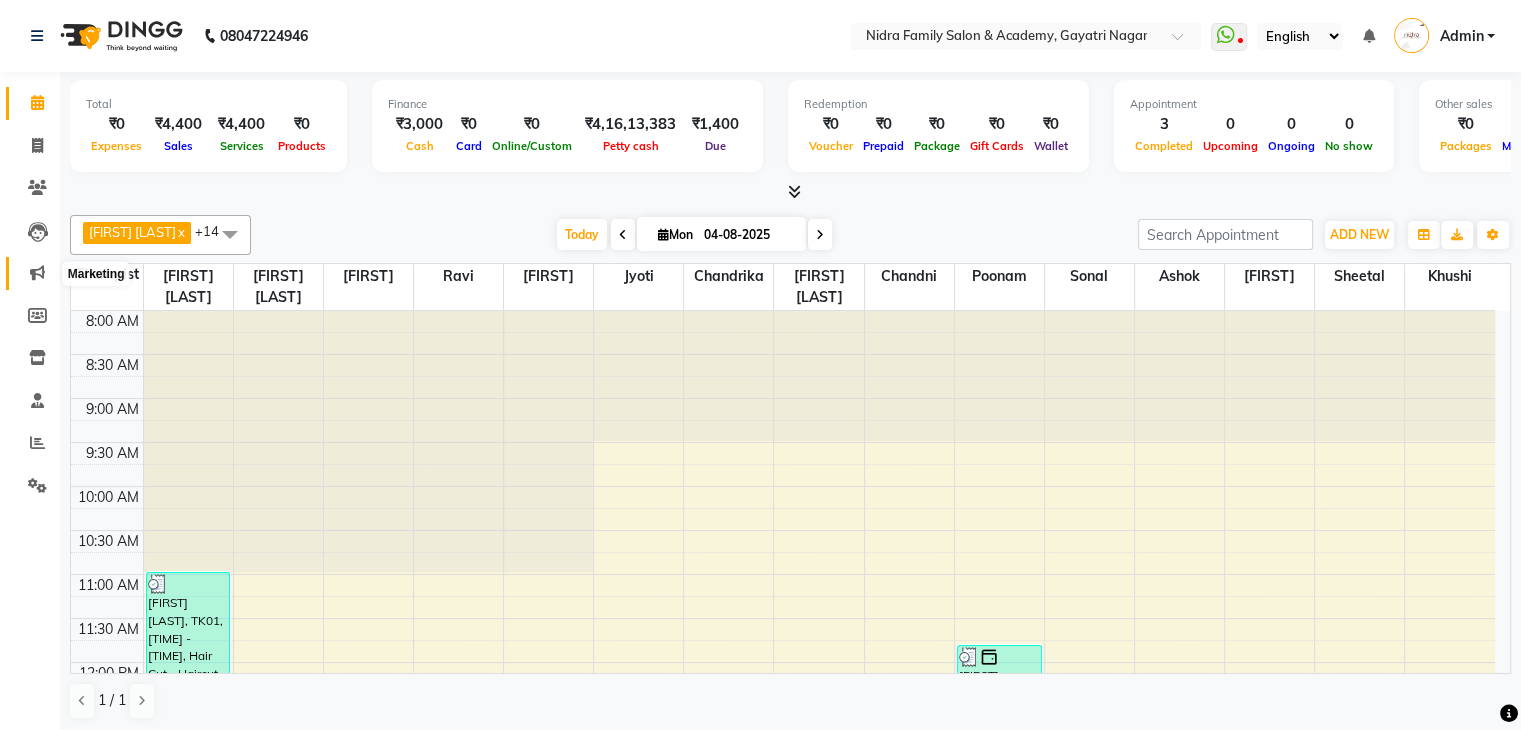 click 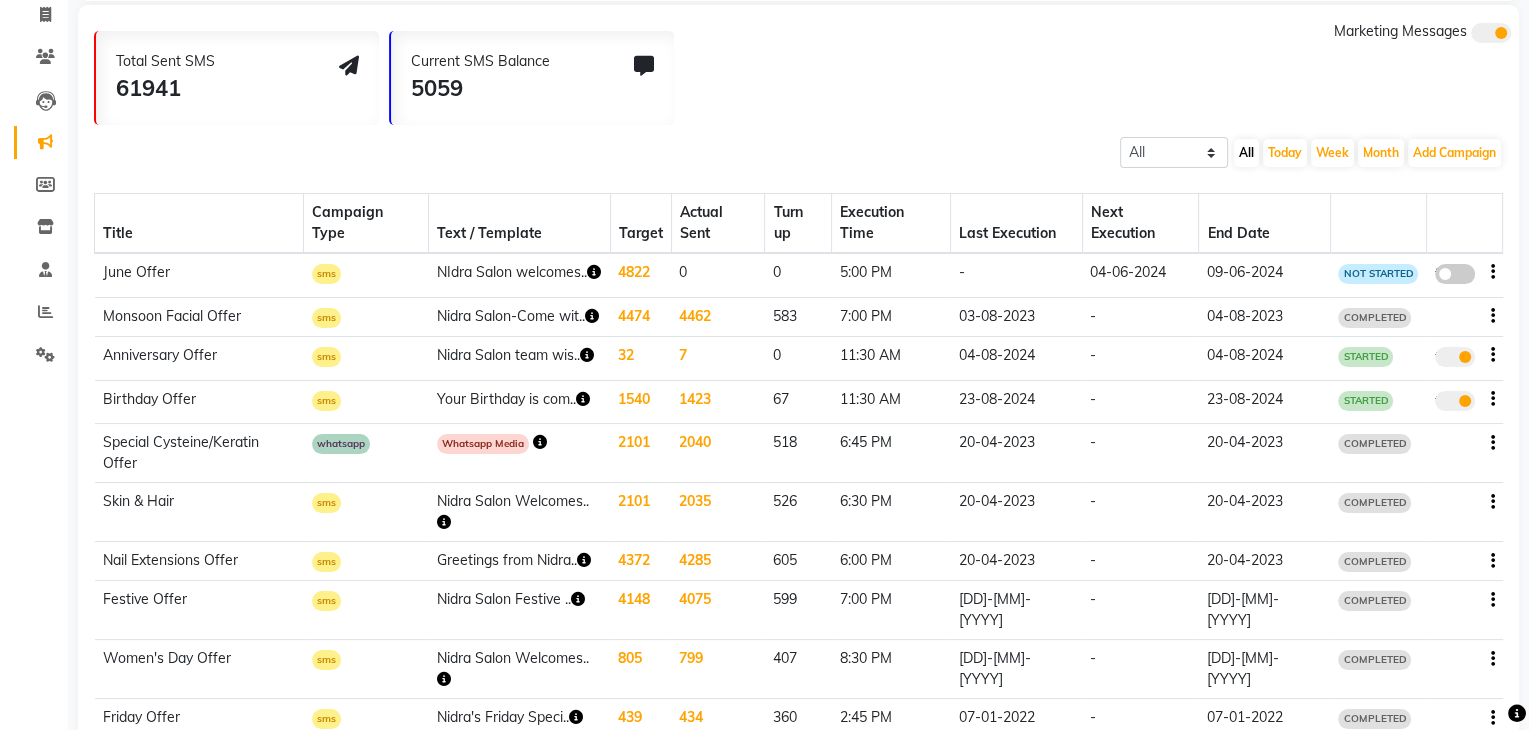scroll, scrollTop: 0, scrollLeft: 0, axis: both 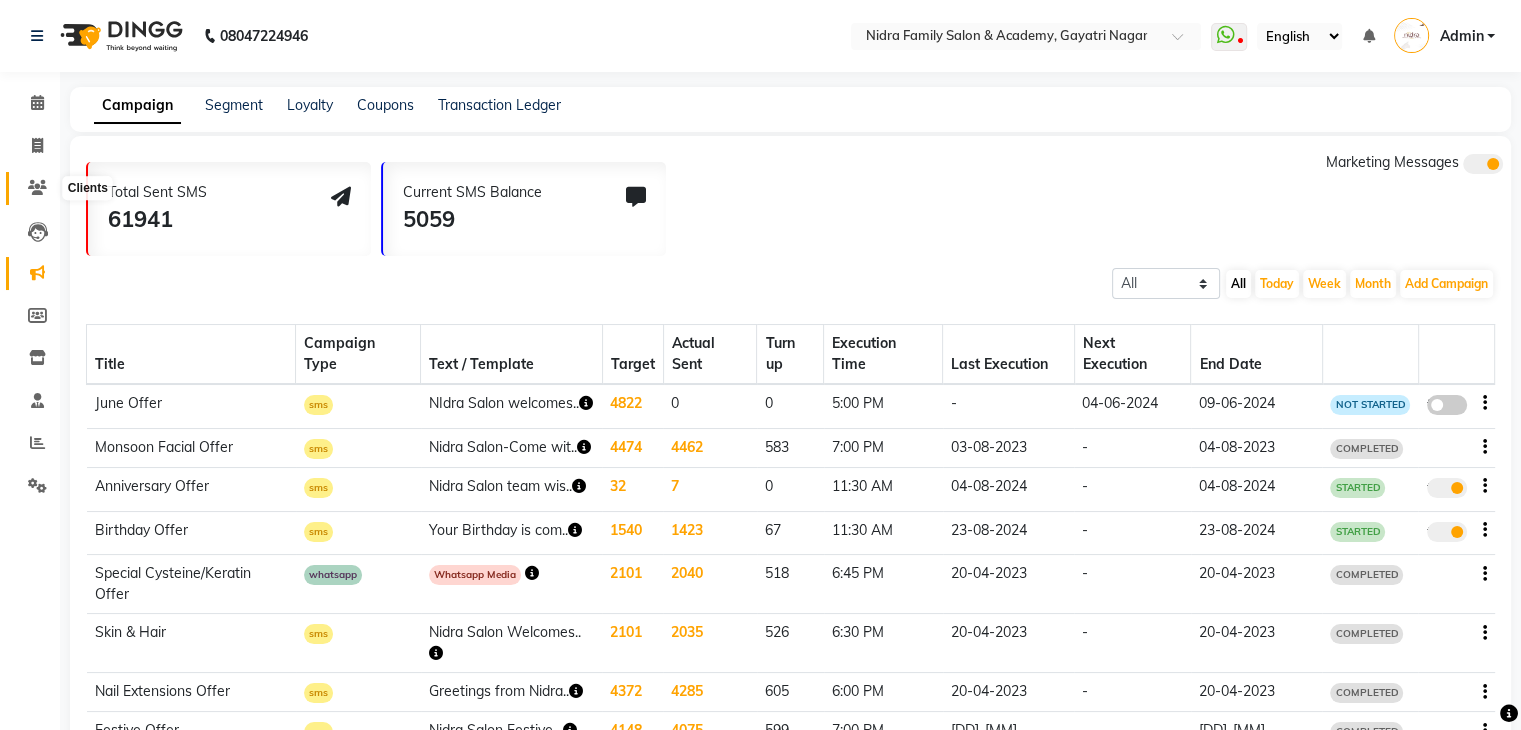 click 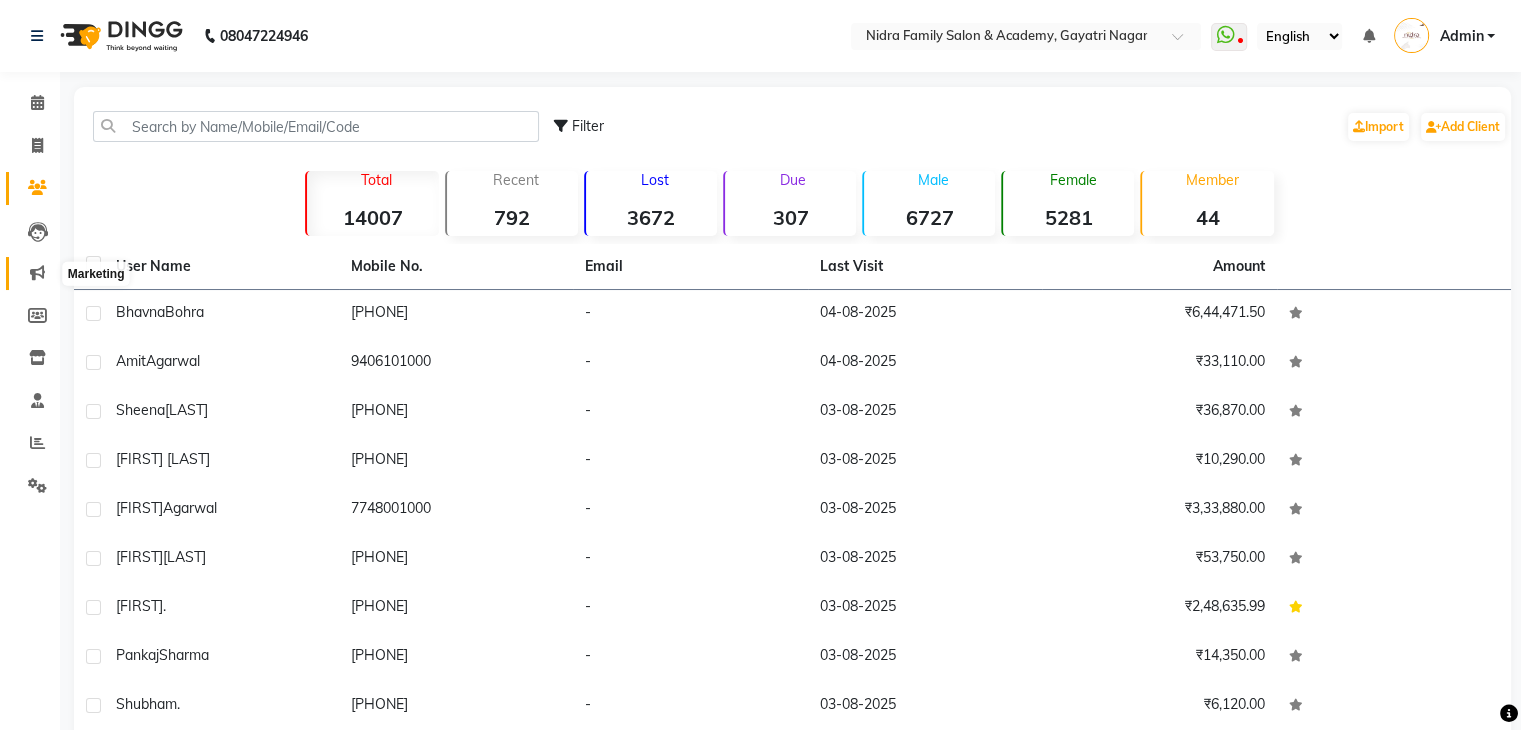 click 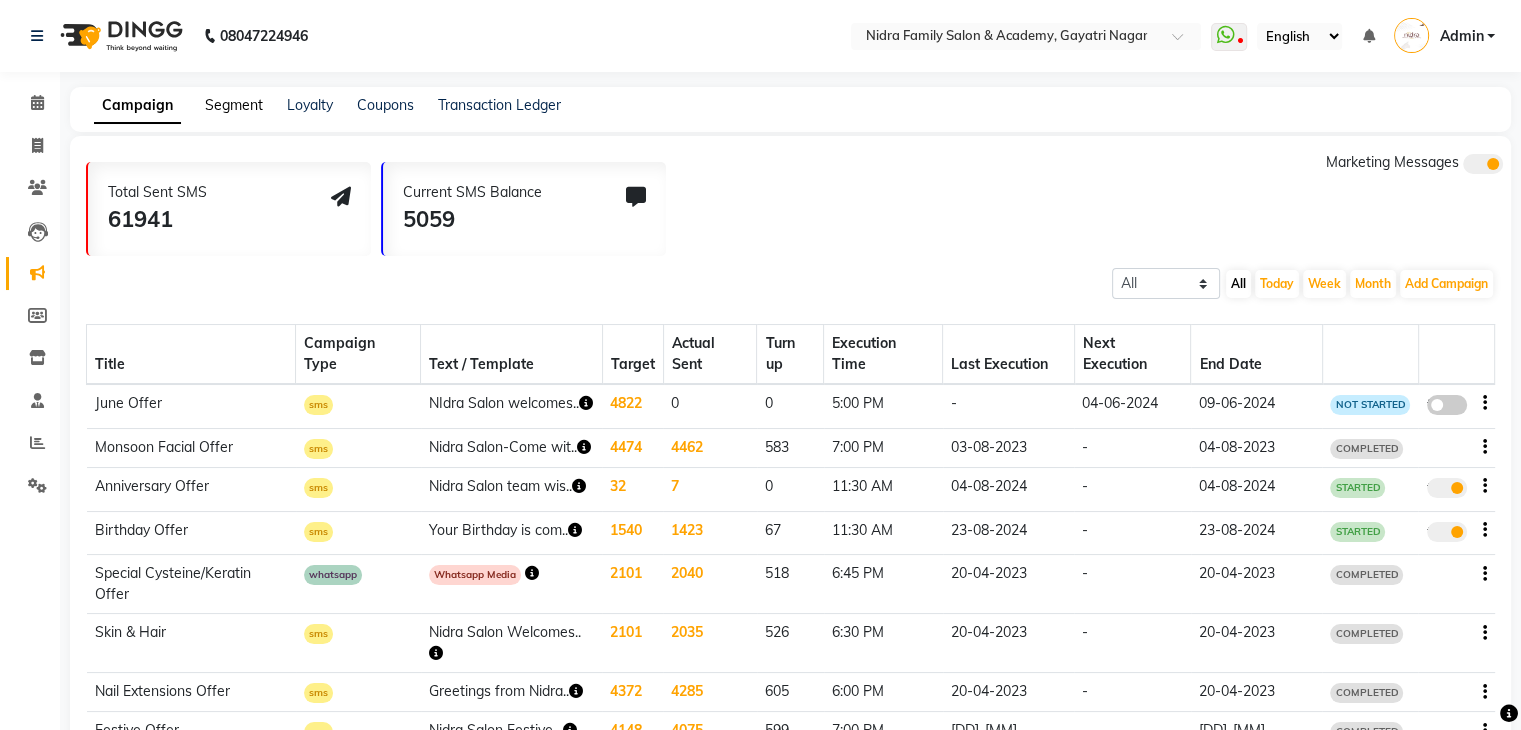 click on "Segment" 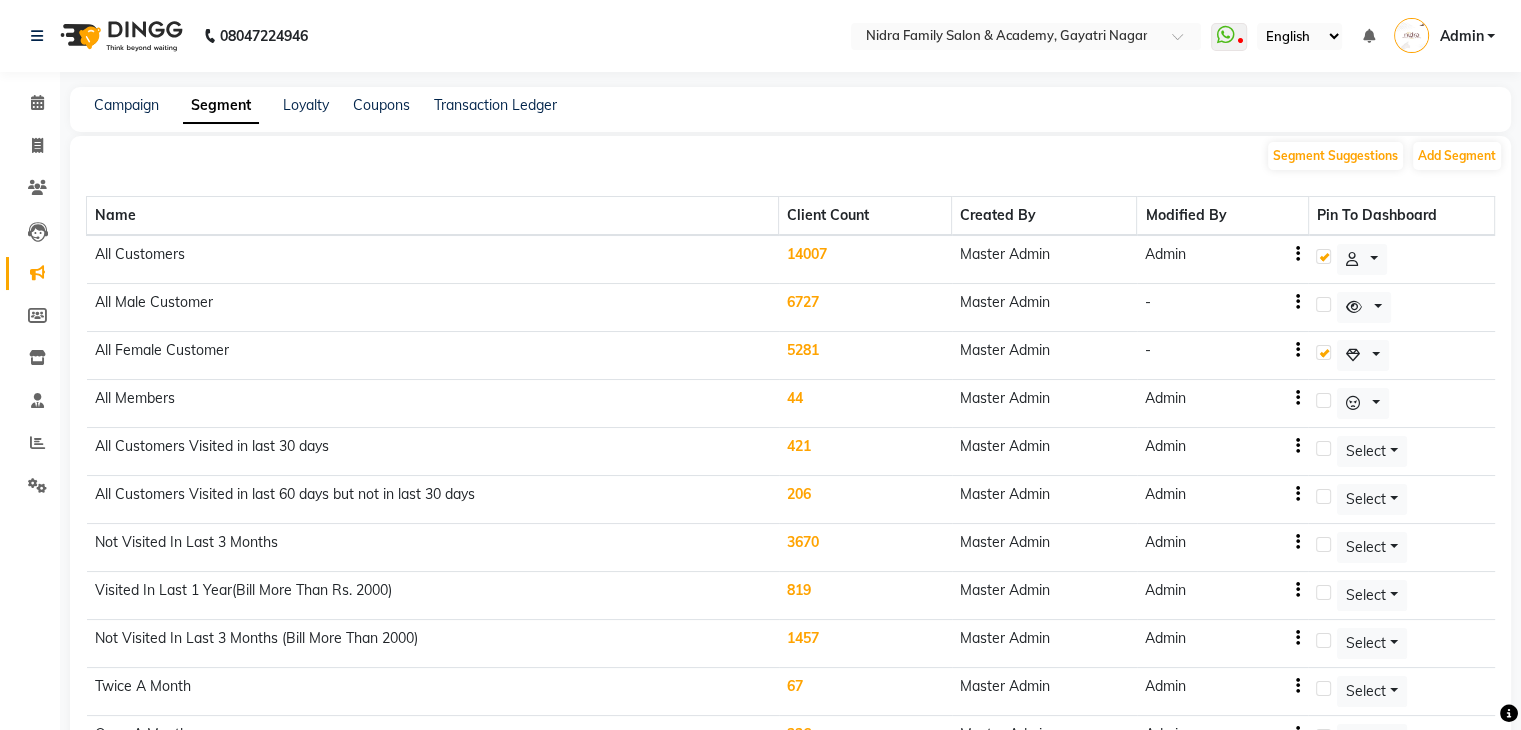 click on "6727" 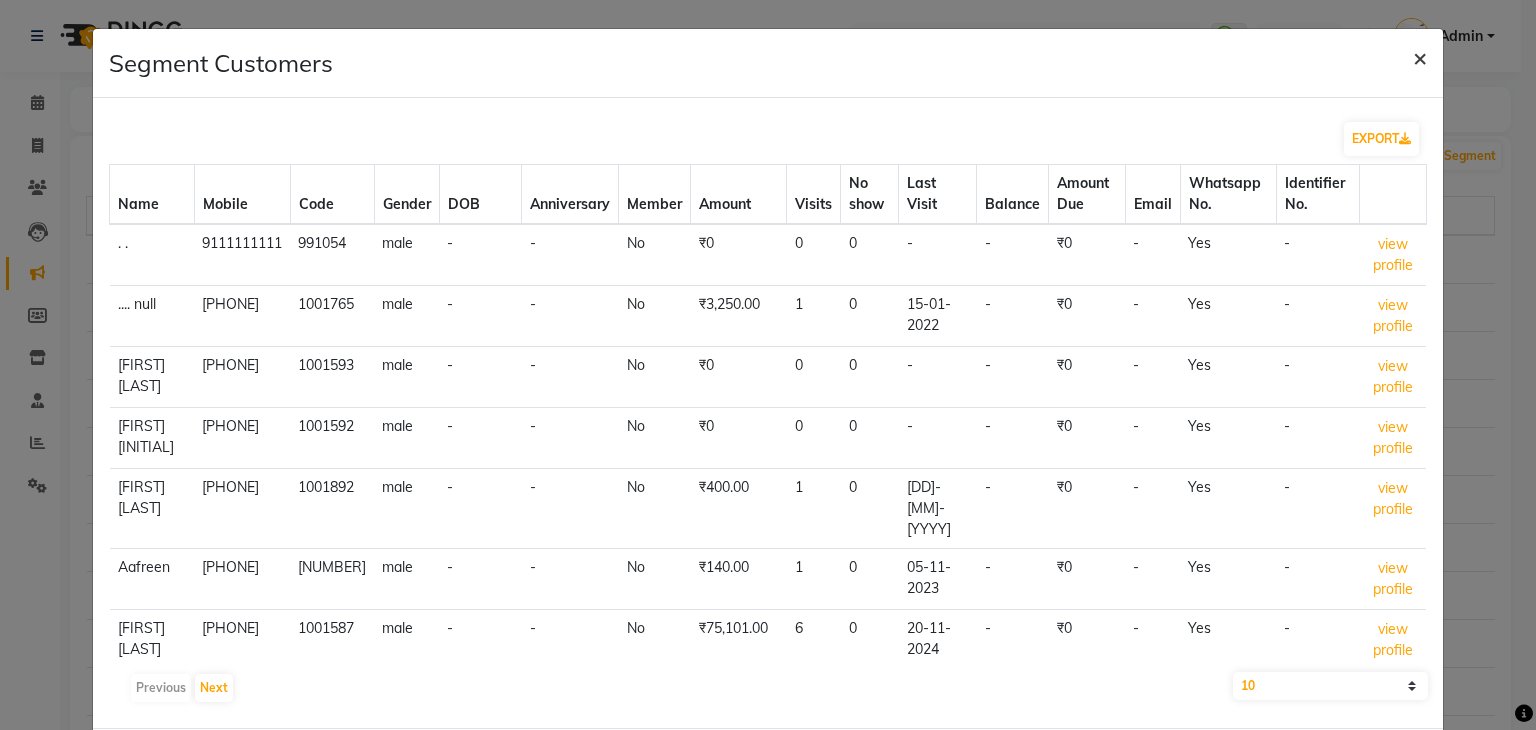 click on "×" 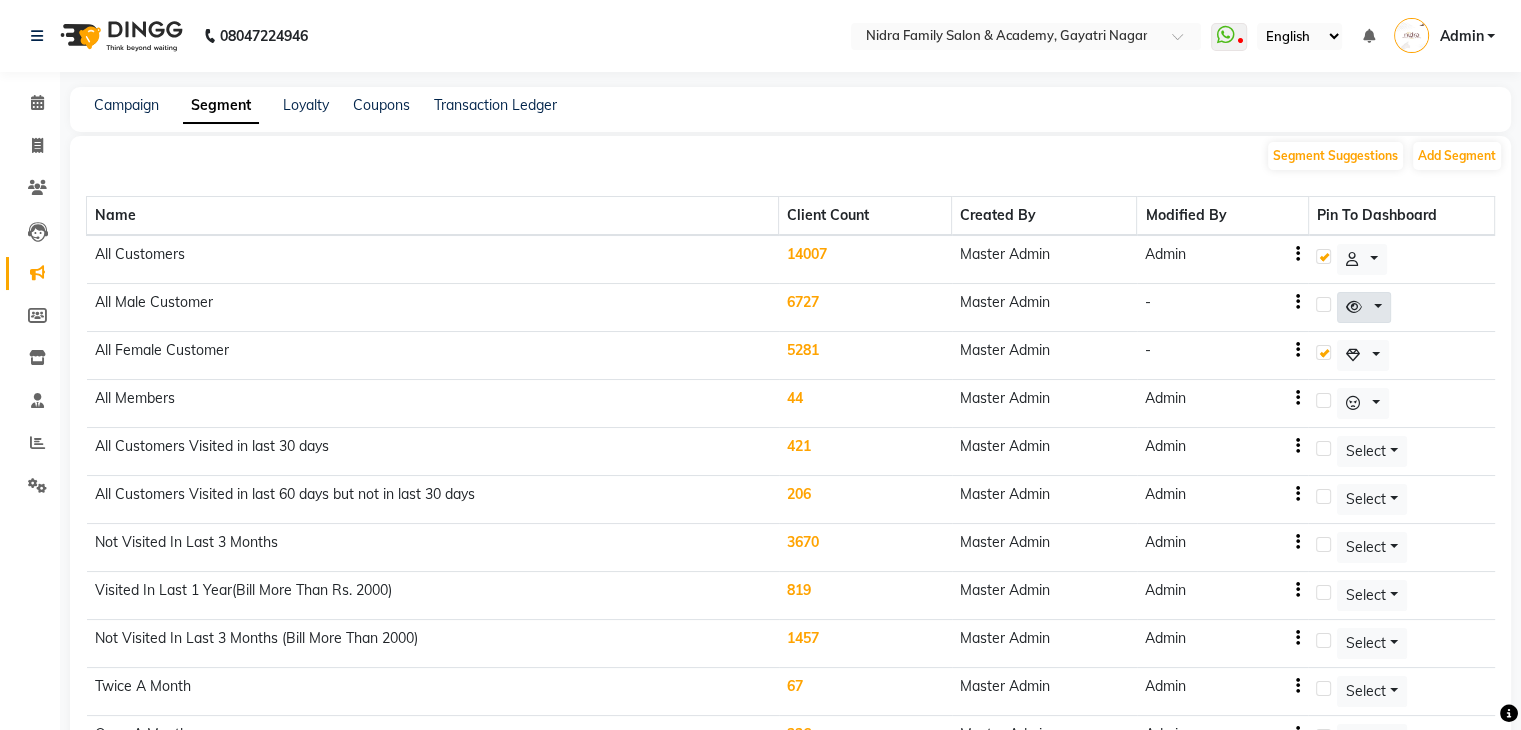 click at bounding box center (1362, 259) 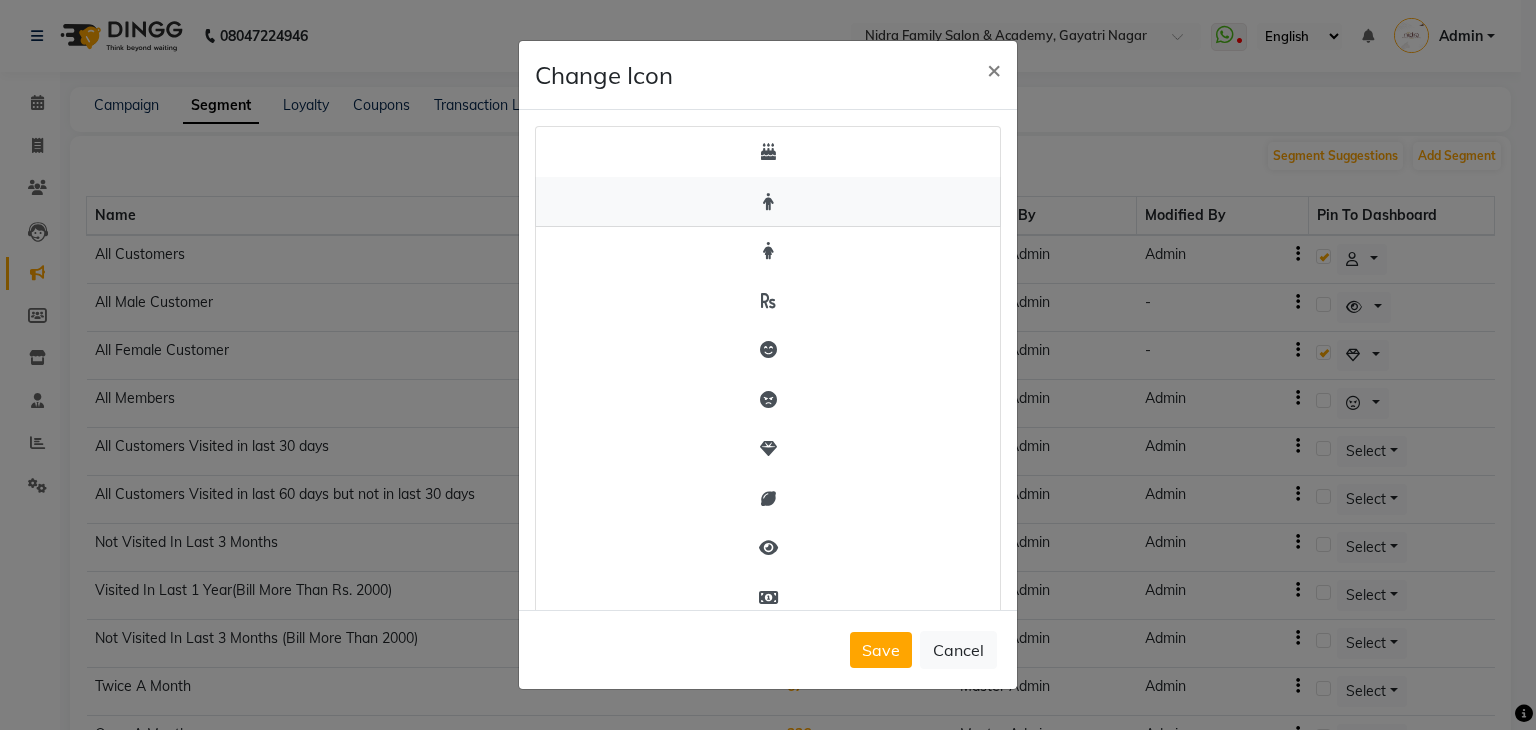 click 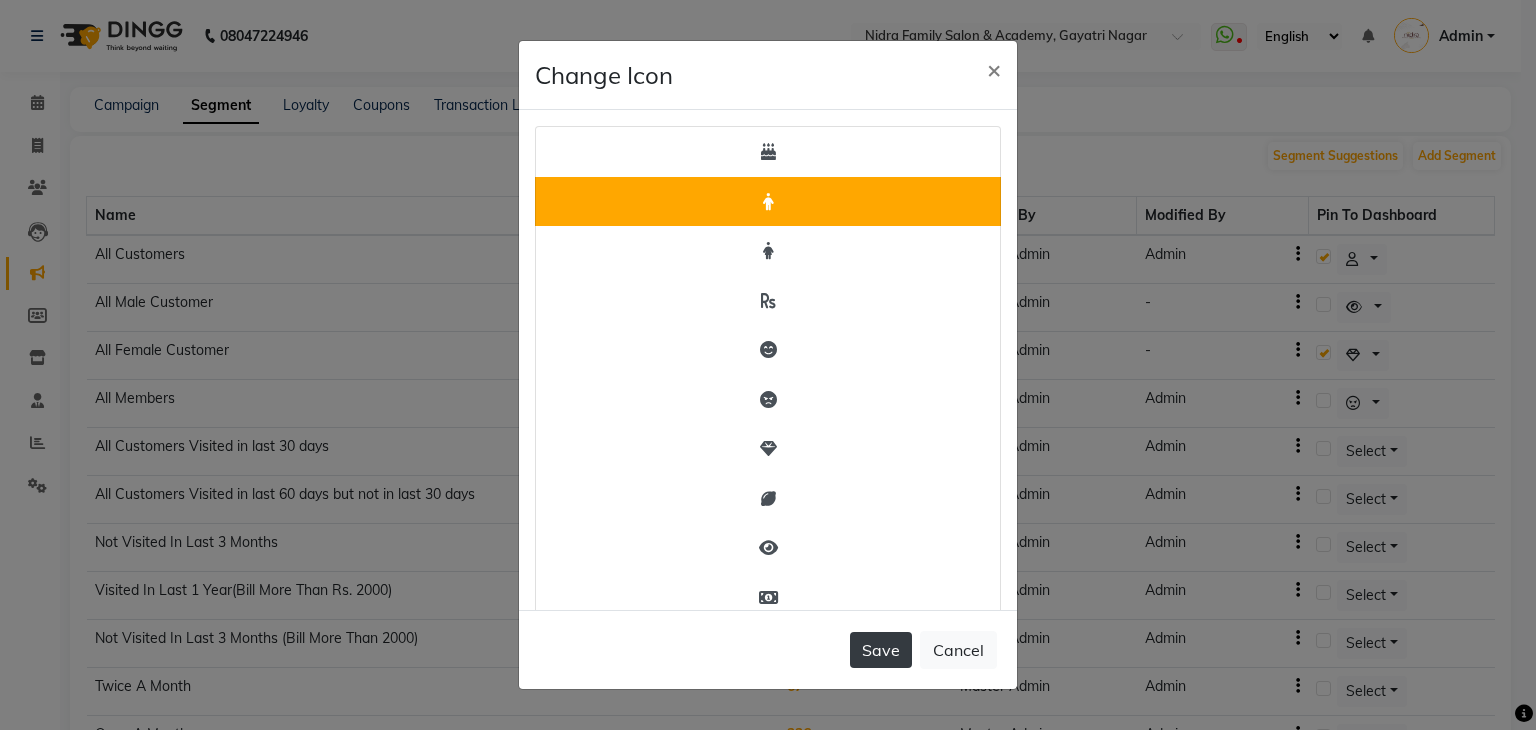 click on "Save" 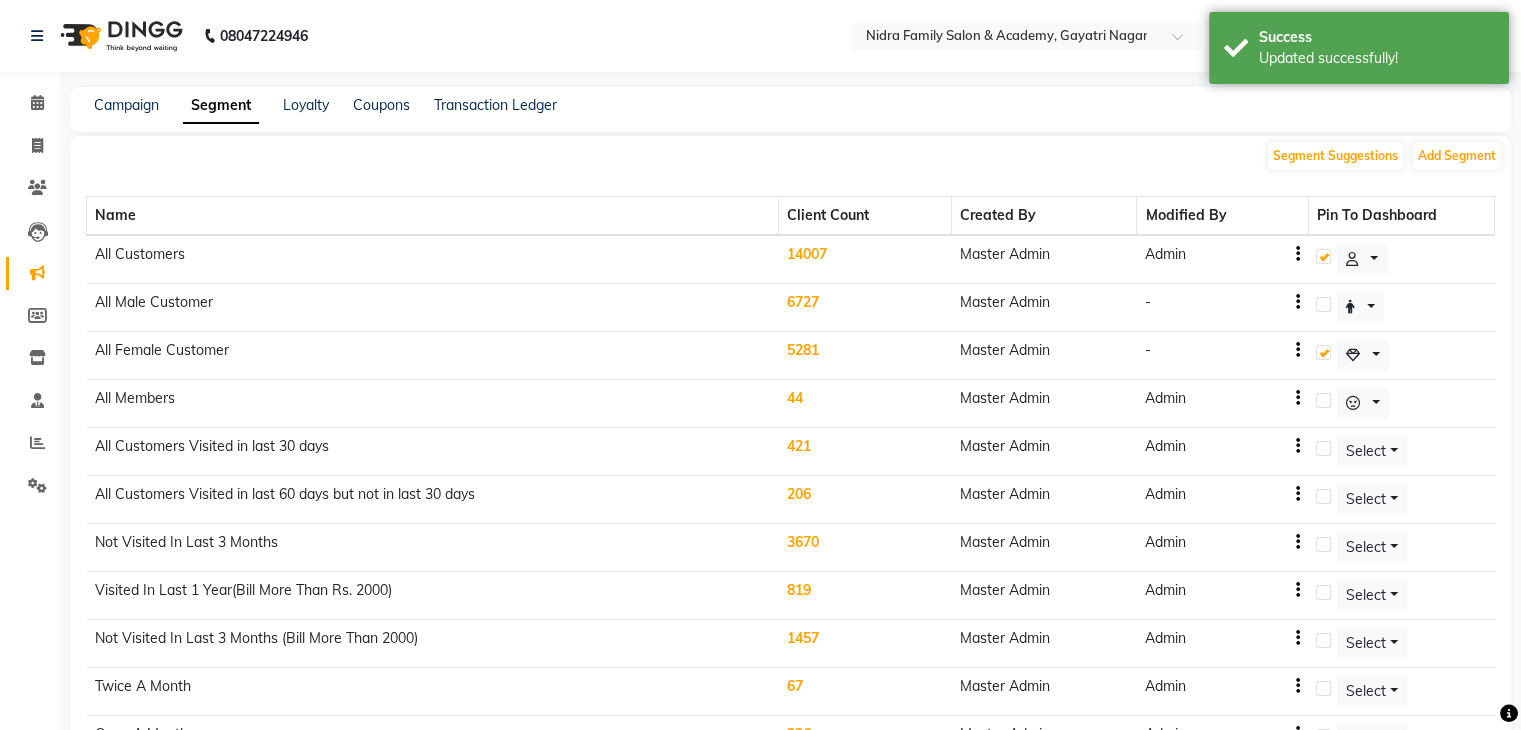 click 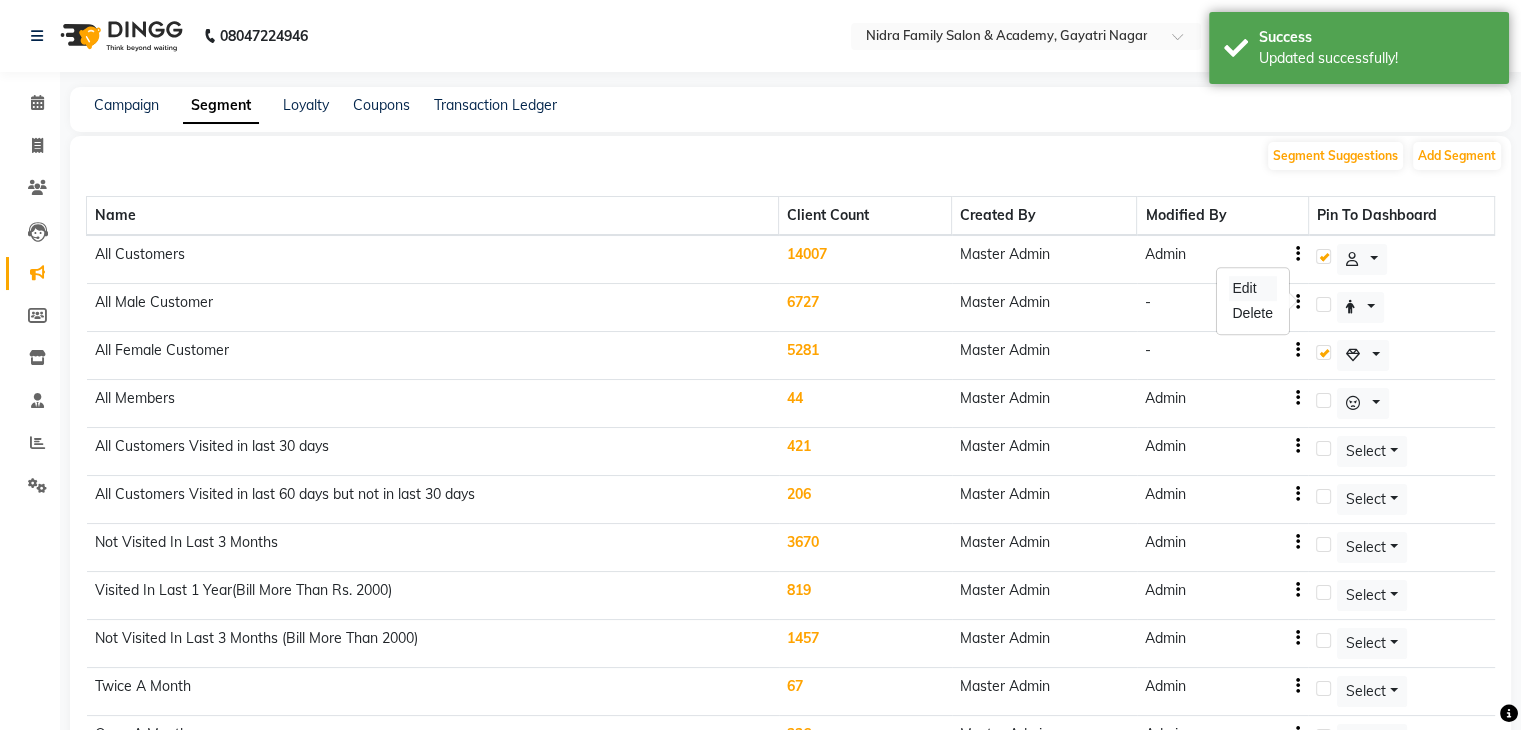 click on "Edit" at bounding box center (1252, 288) 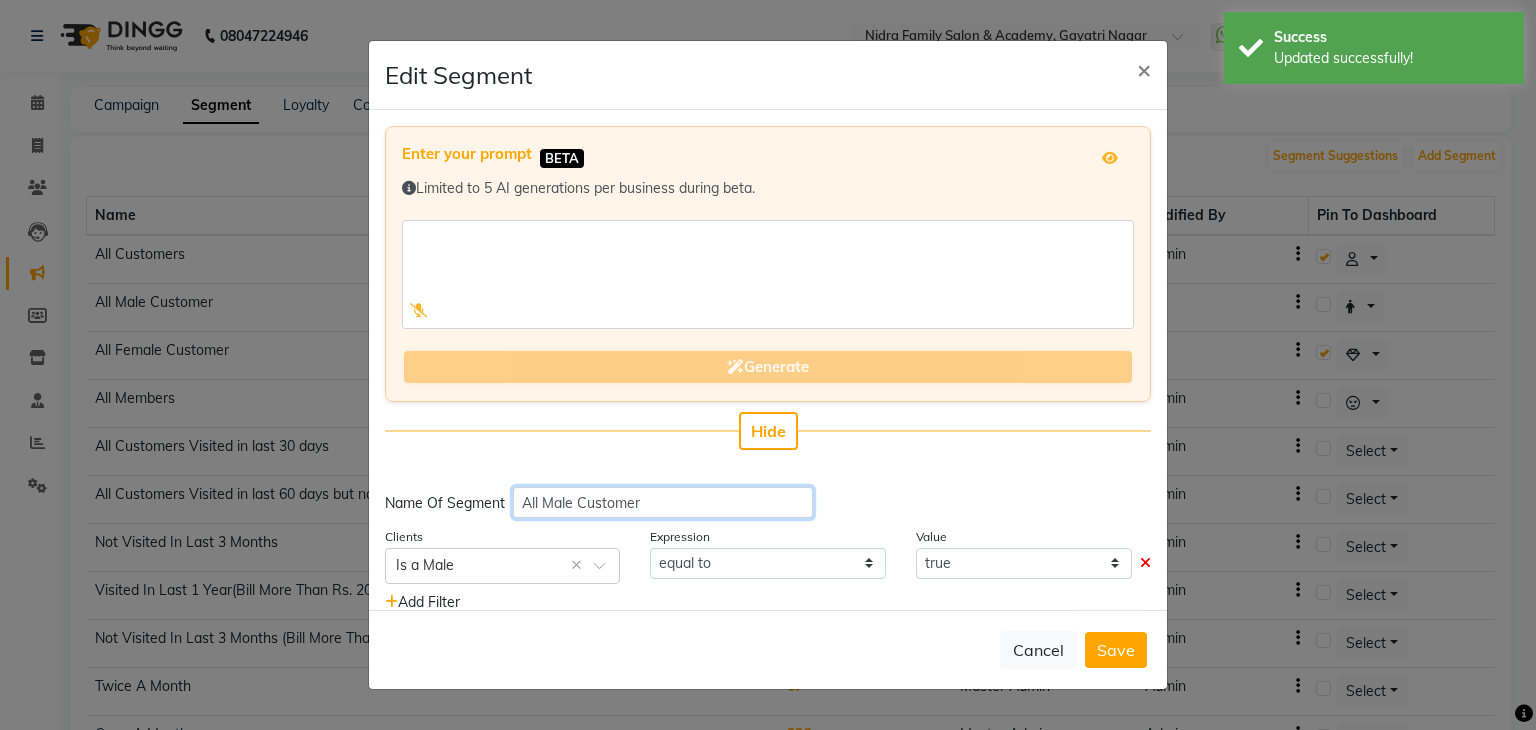 click on "All Male Customer" 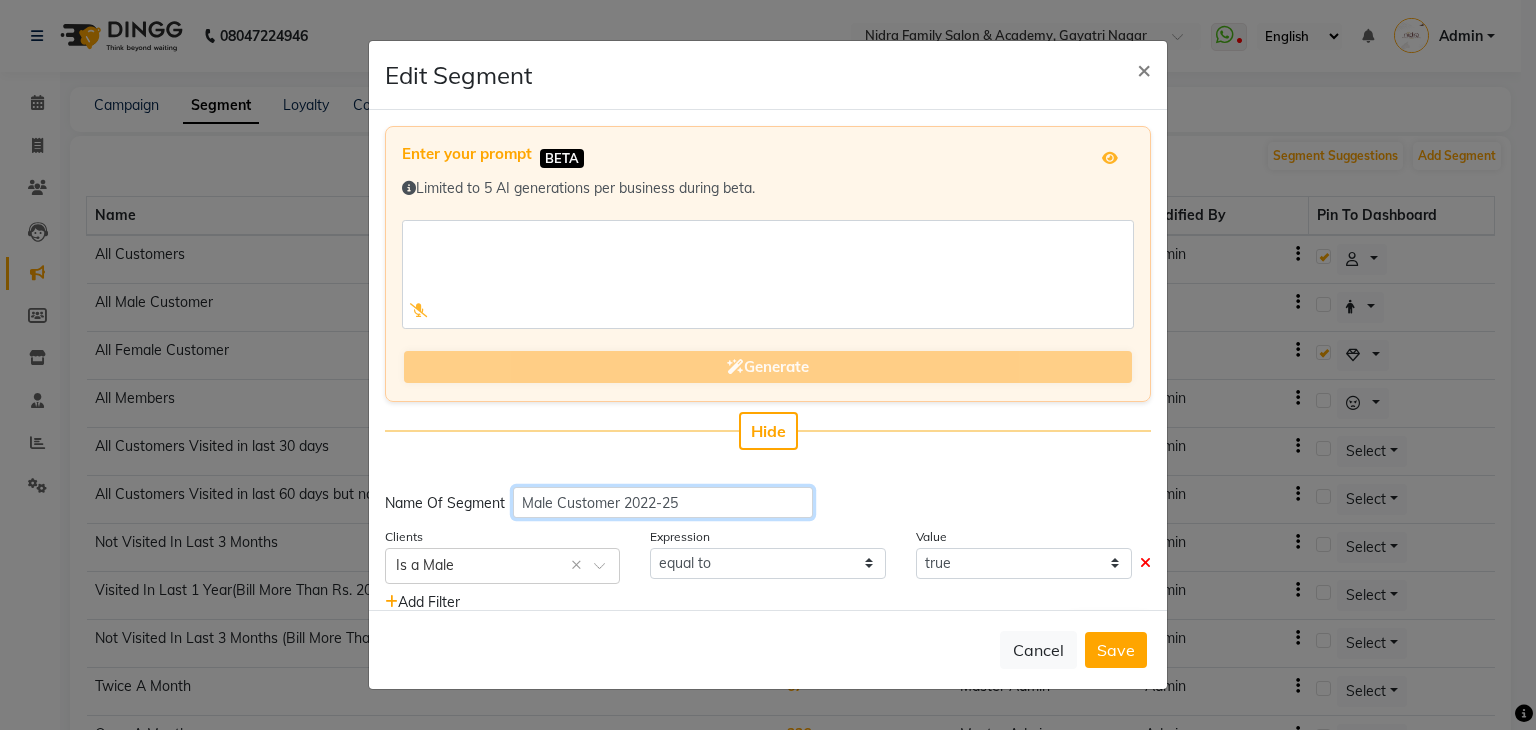 scroll, scrollTop: 49, scrollLeft: 0, axis: vertical 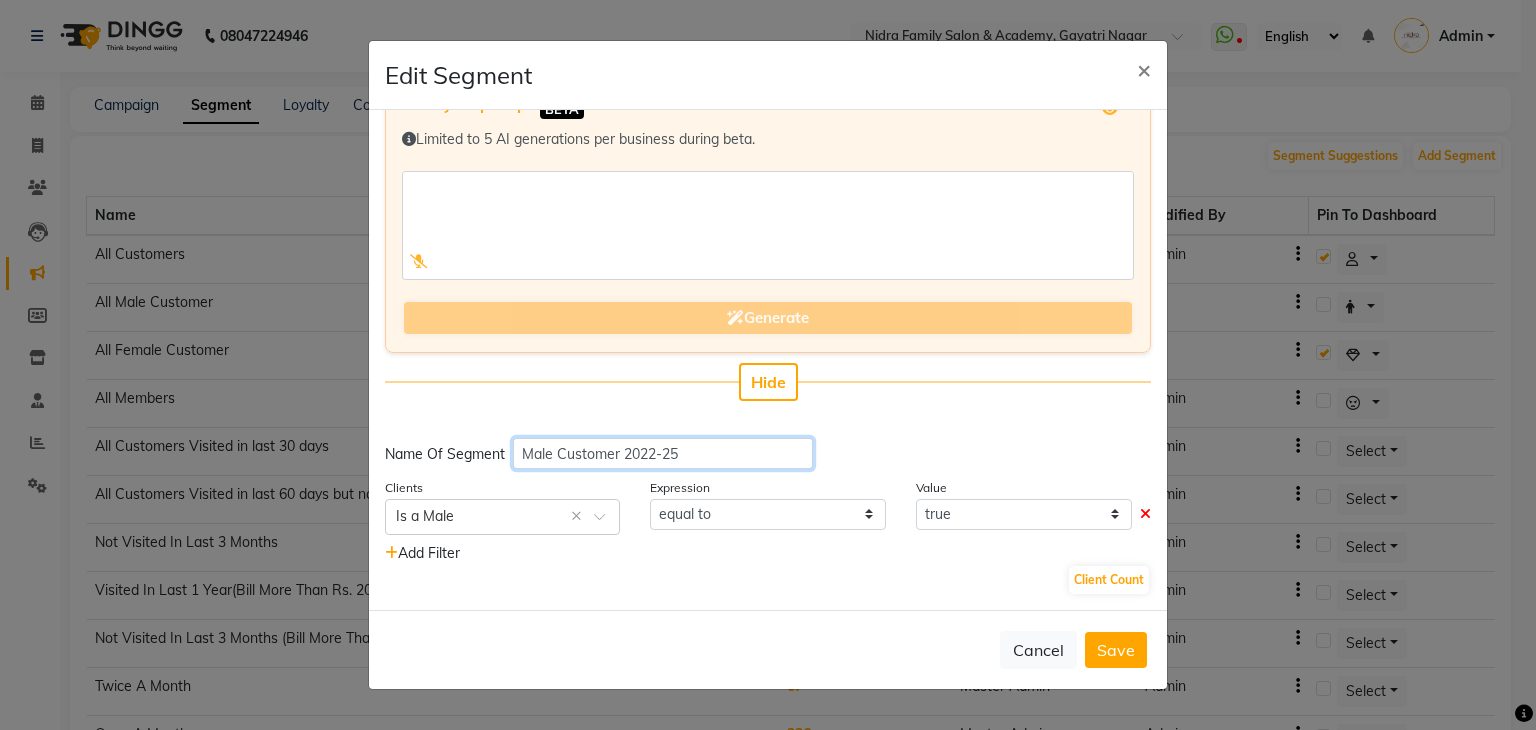 type on "Male Customer 2022-25" 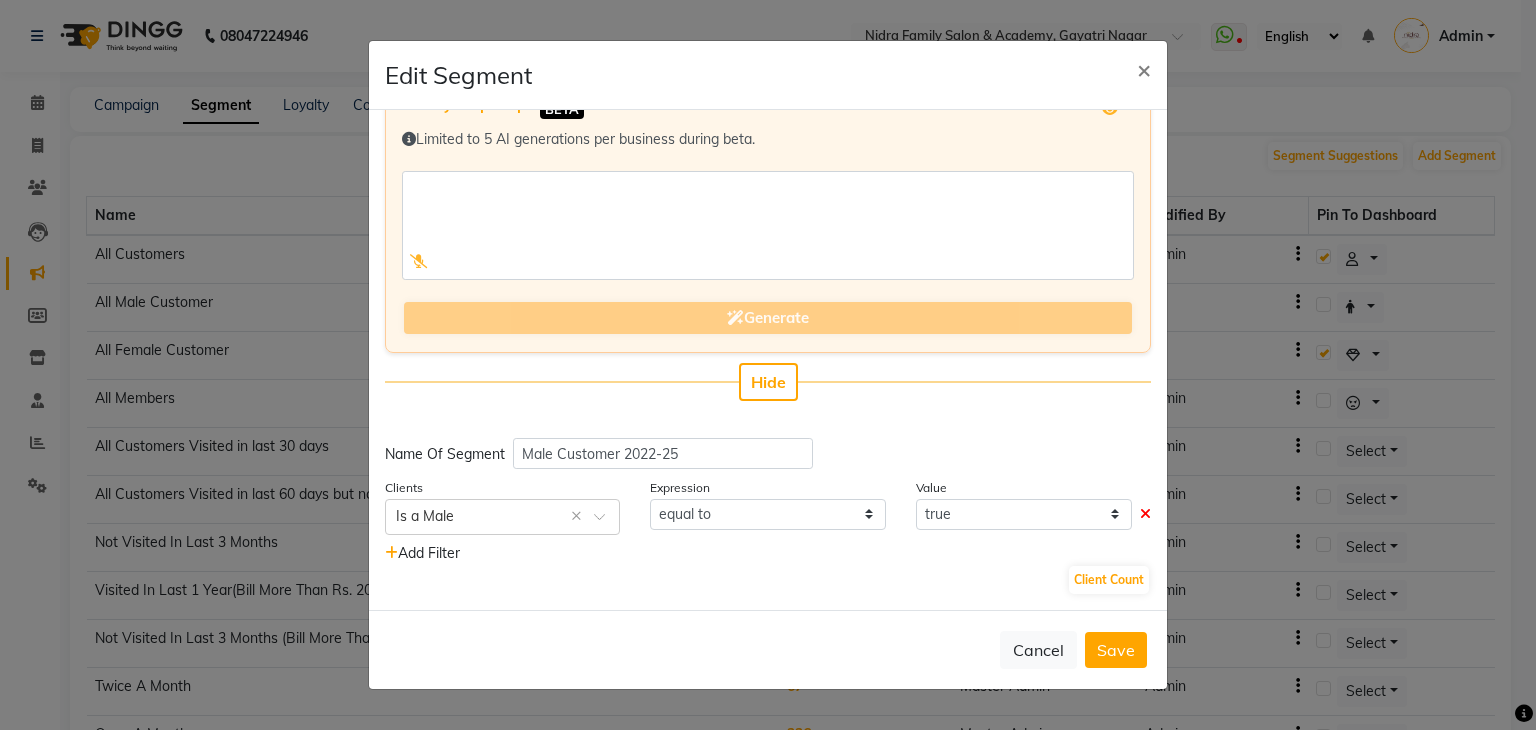 click on "Add Filter" 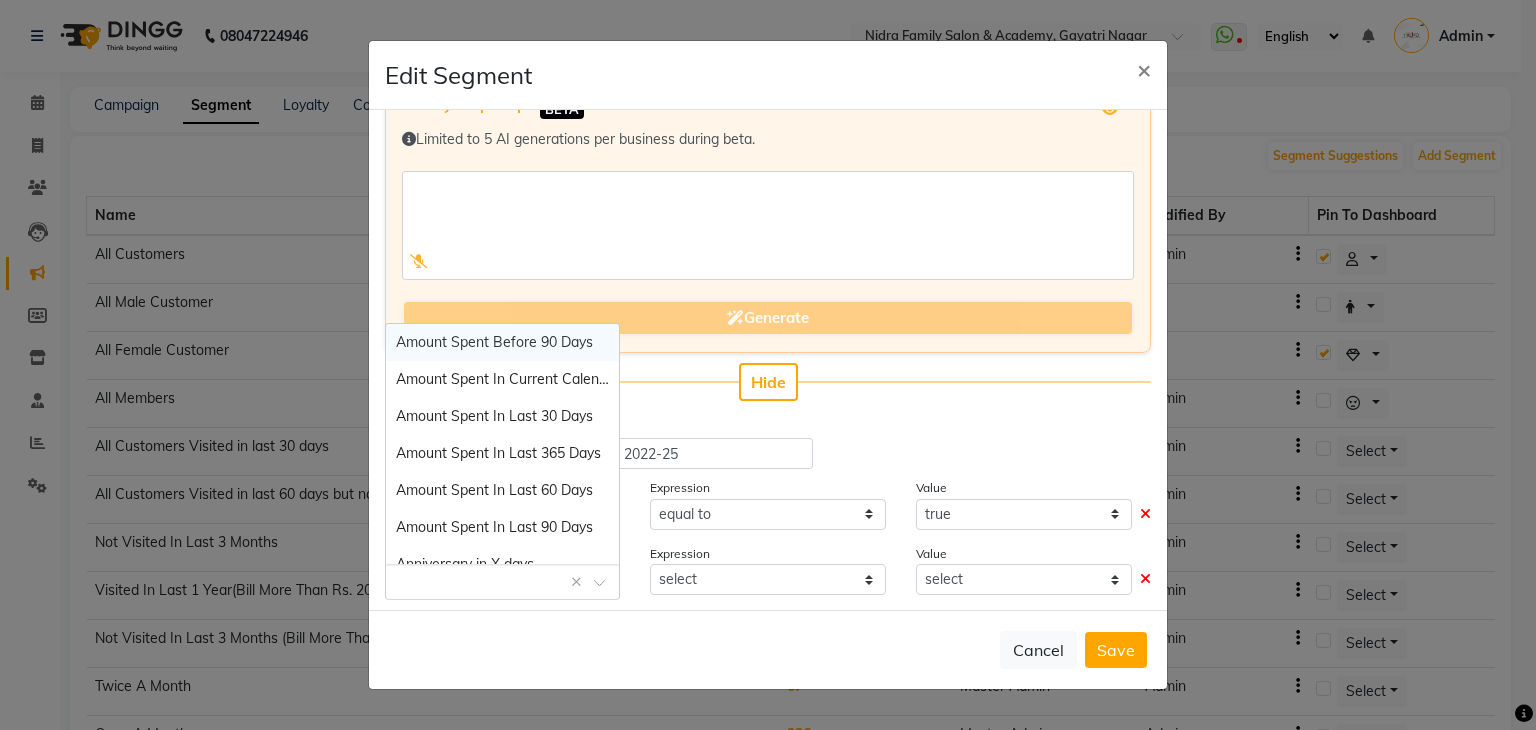 click 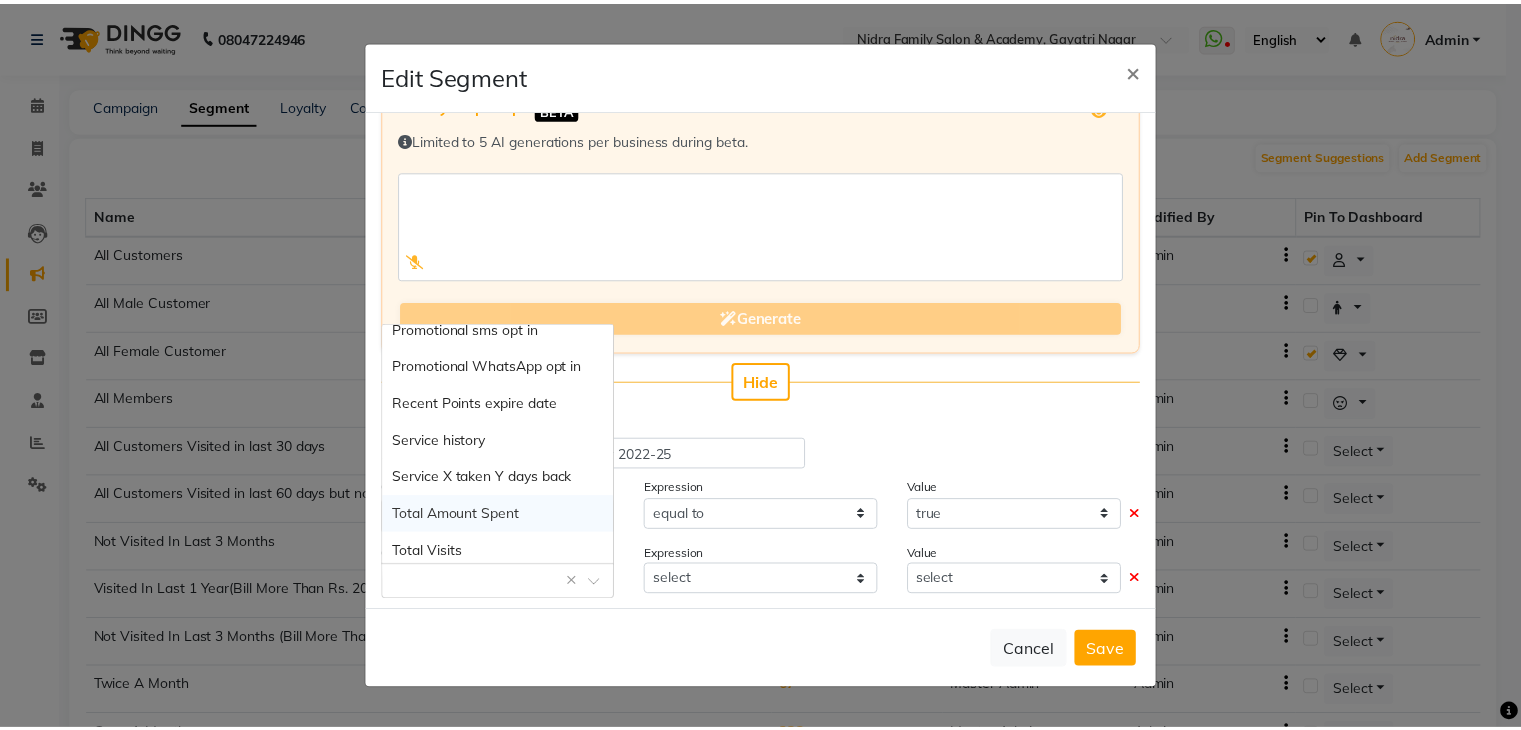 scroll, scrollTop: 2045, scrollLeft: 0, axis: vertical 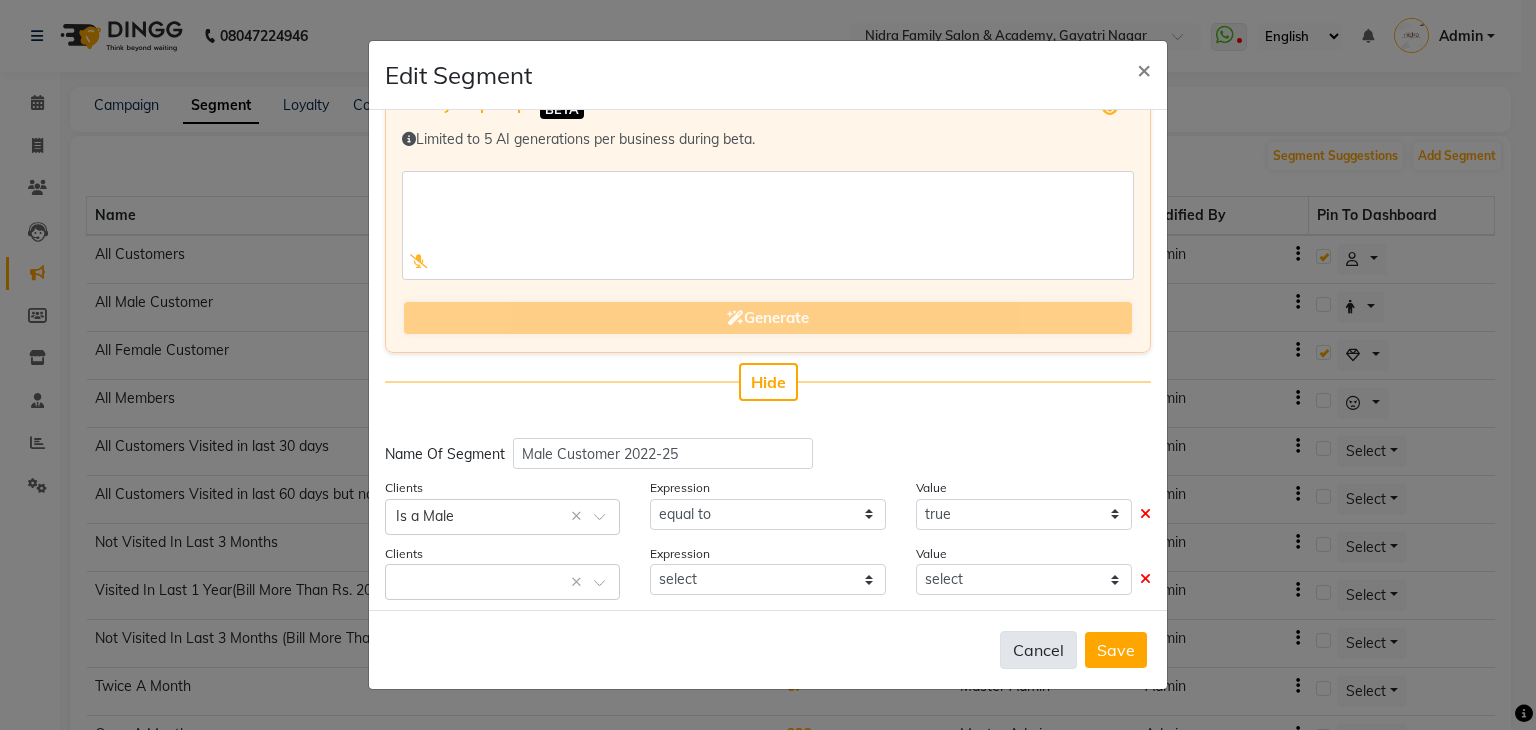 click on "Cancel" 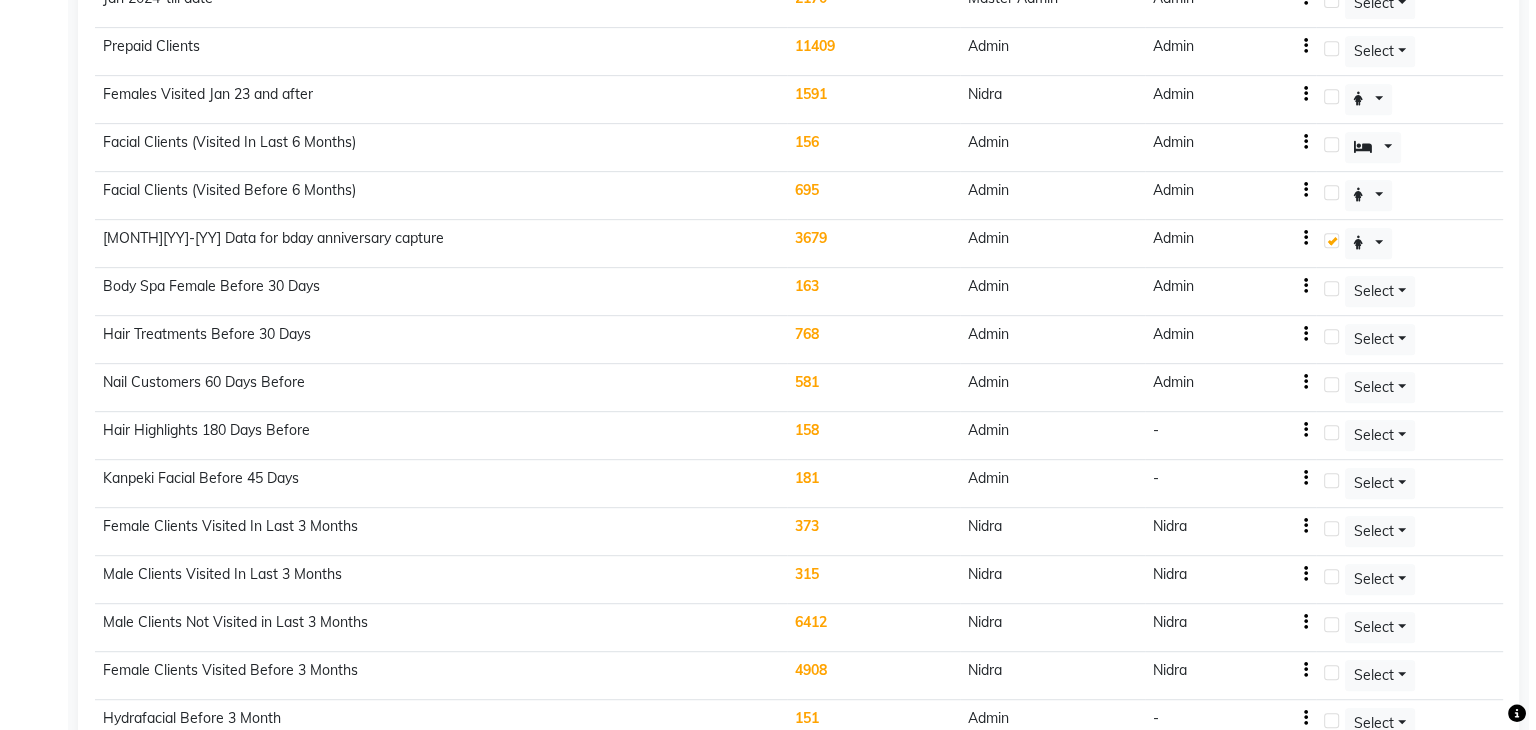 scroll, scrollTop: 1116, scrollLeft: 0, axis: vertical 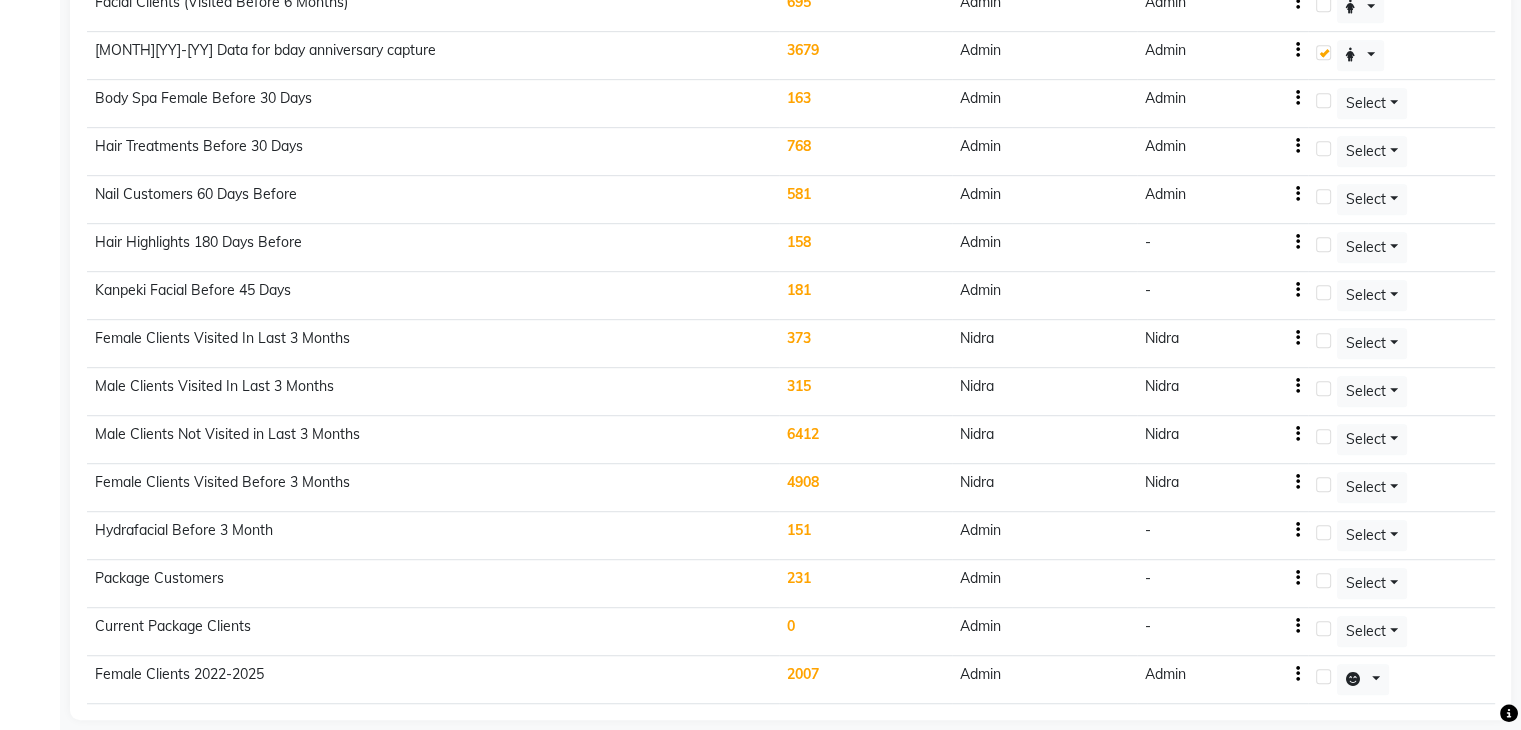 click 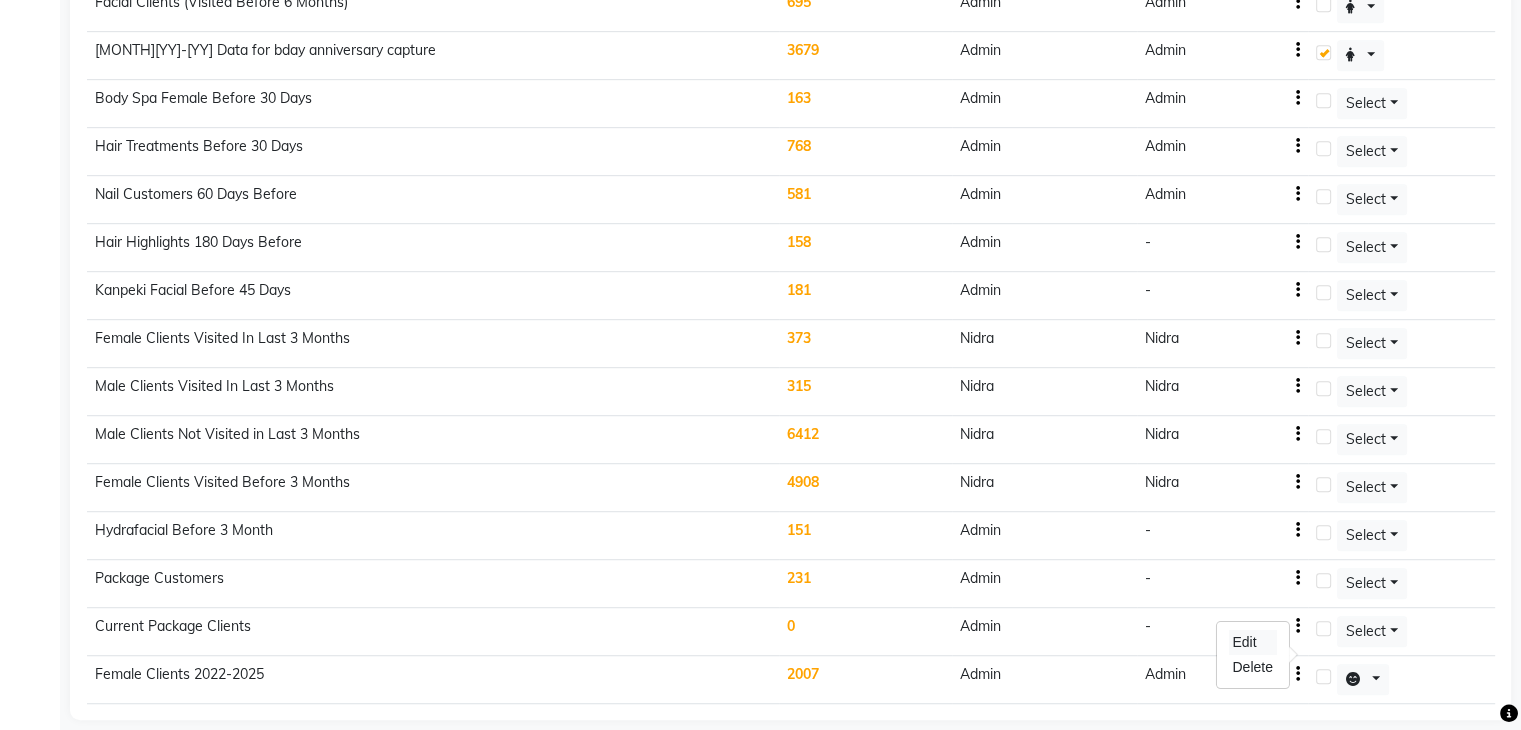 click on "Edit" at bounding box center [1252, 642] 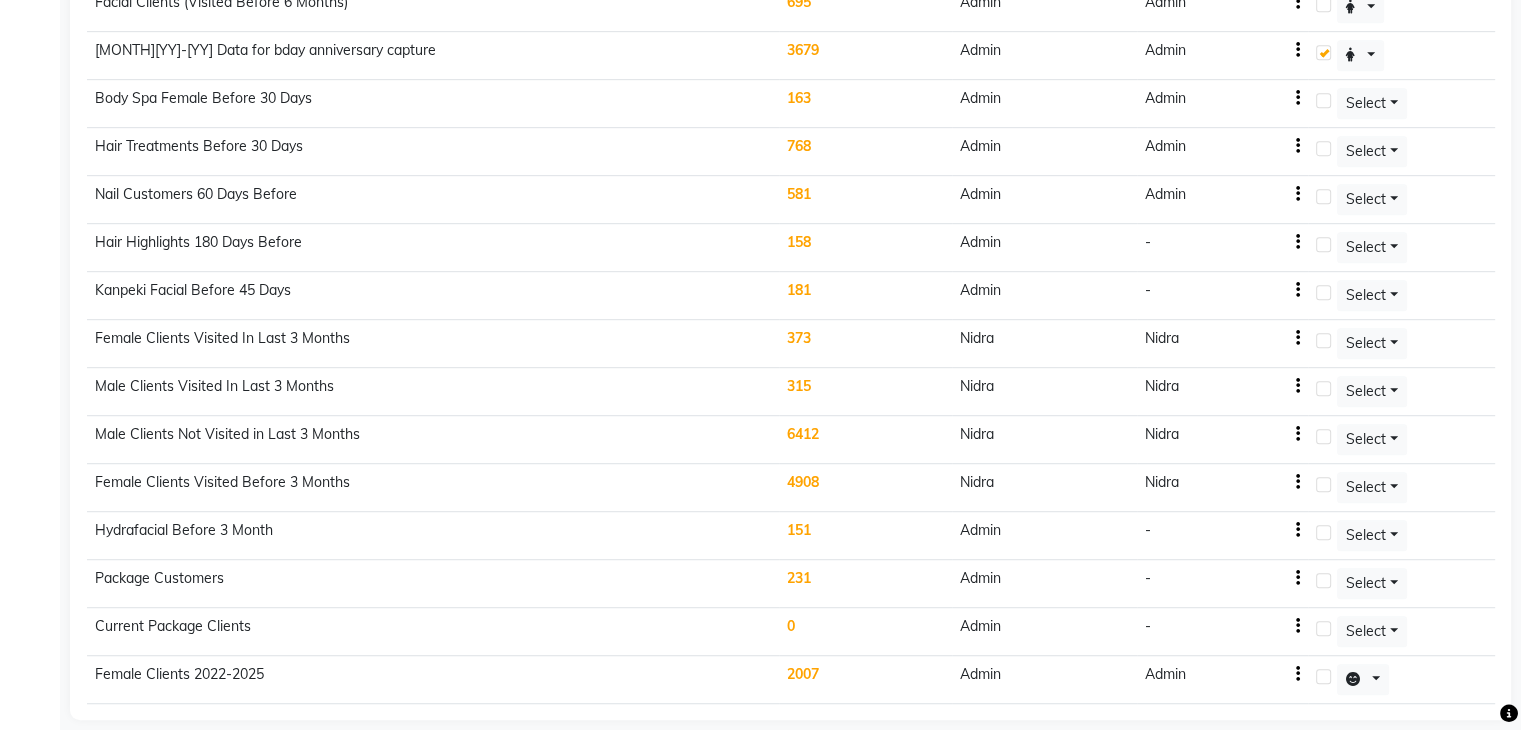 select on ">=" 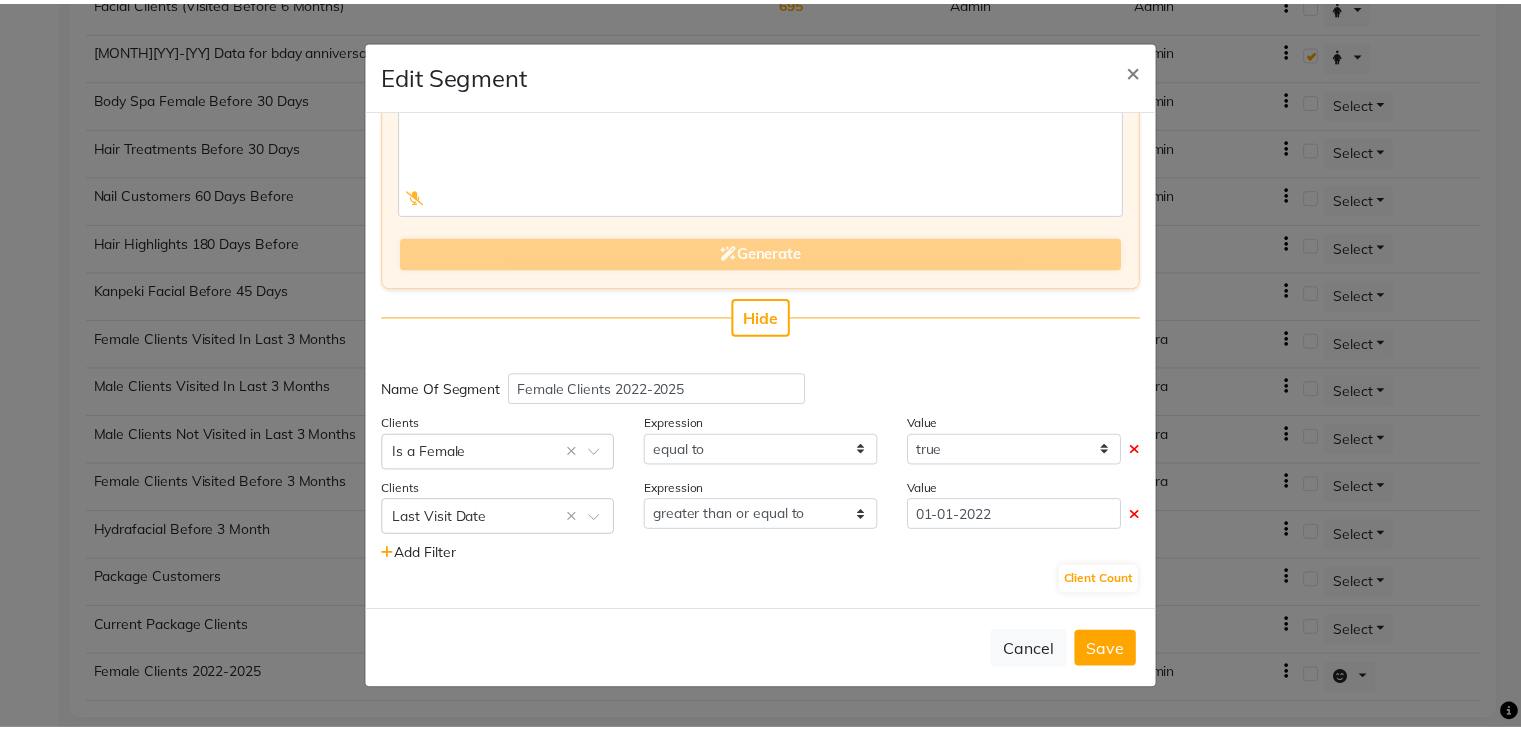 scroll, scrollTop: 116, scrollLeft: 0, axis: vertical 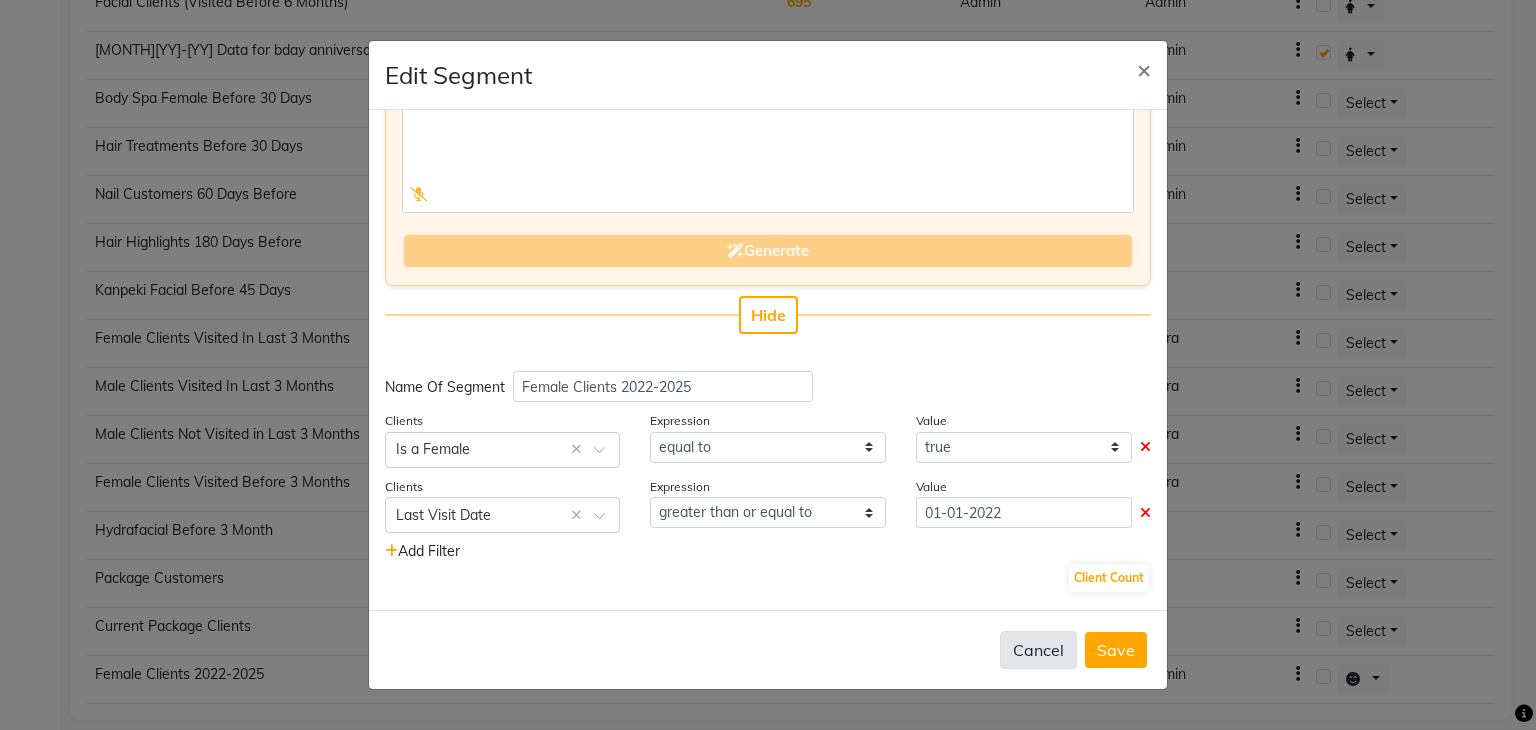 click on "Cancel" 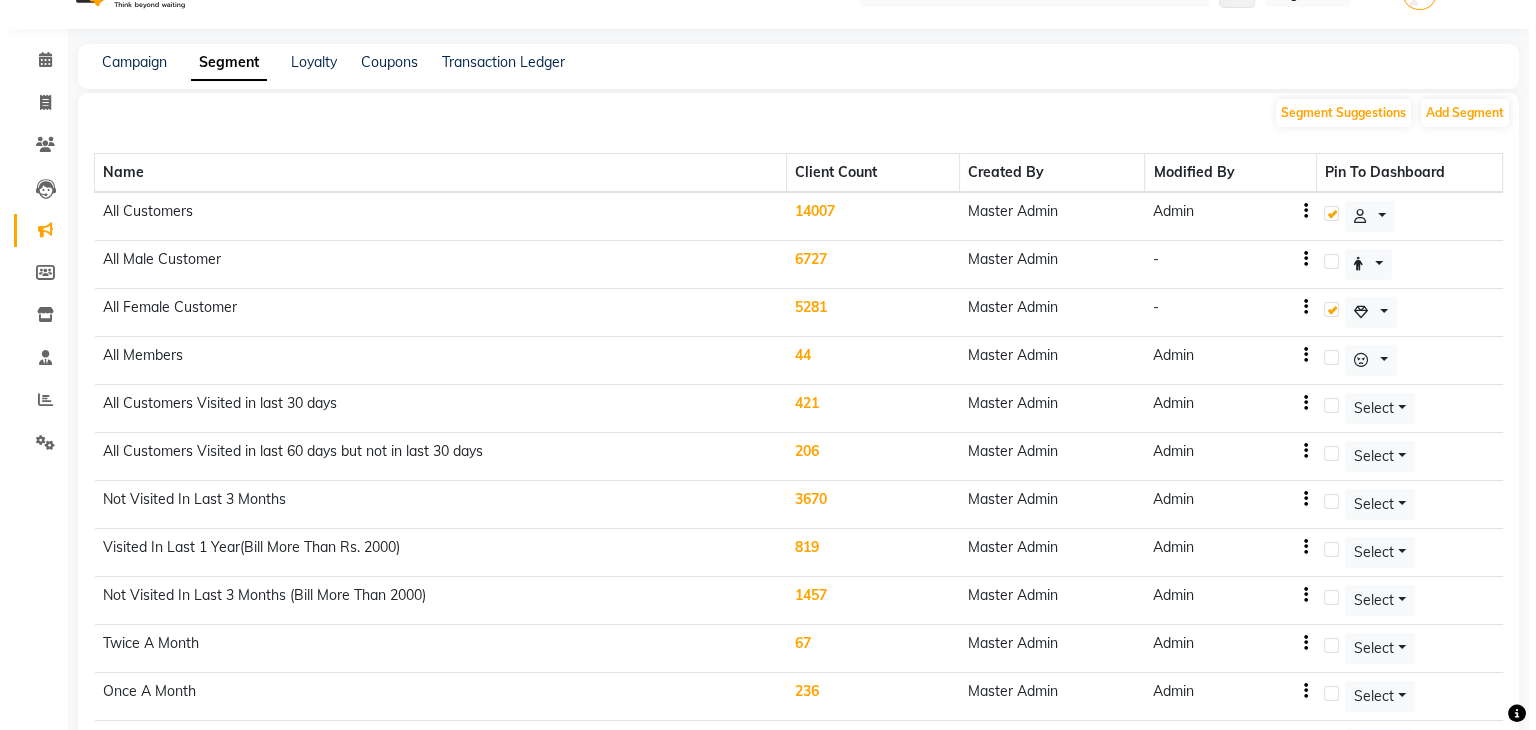 scroll, scrollTop: 36, scrollLeft: 0, axis: vertical 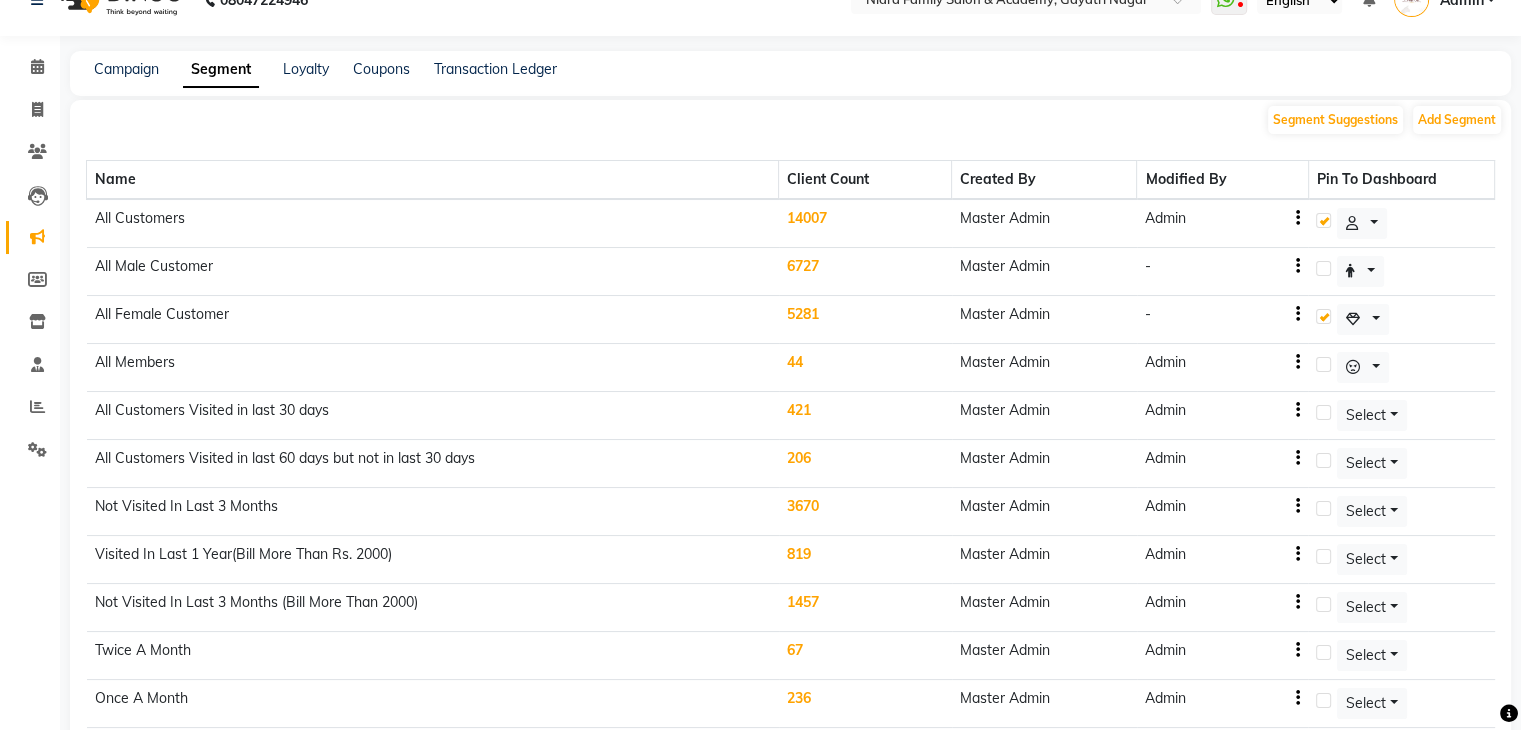 click 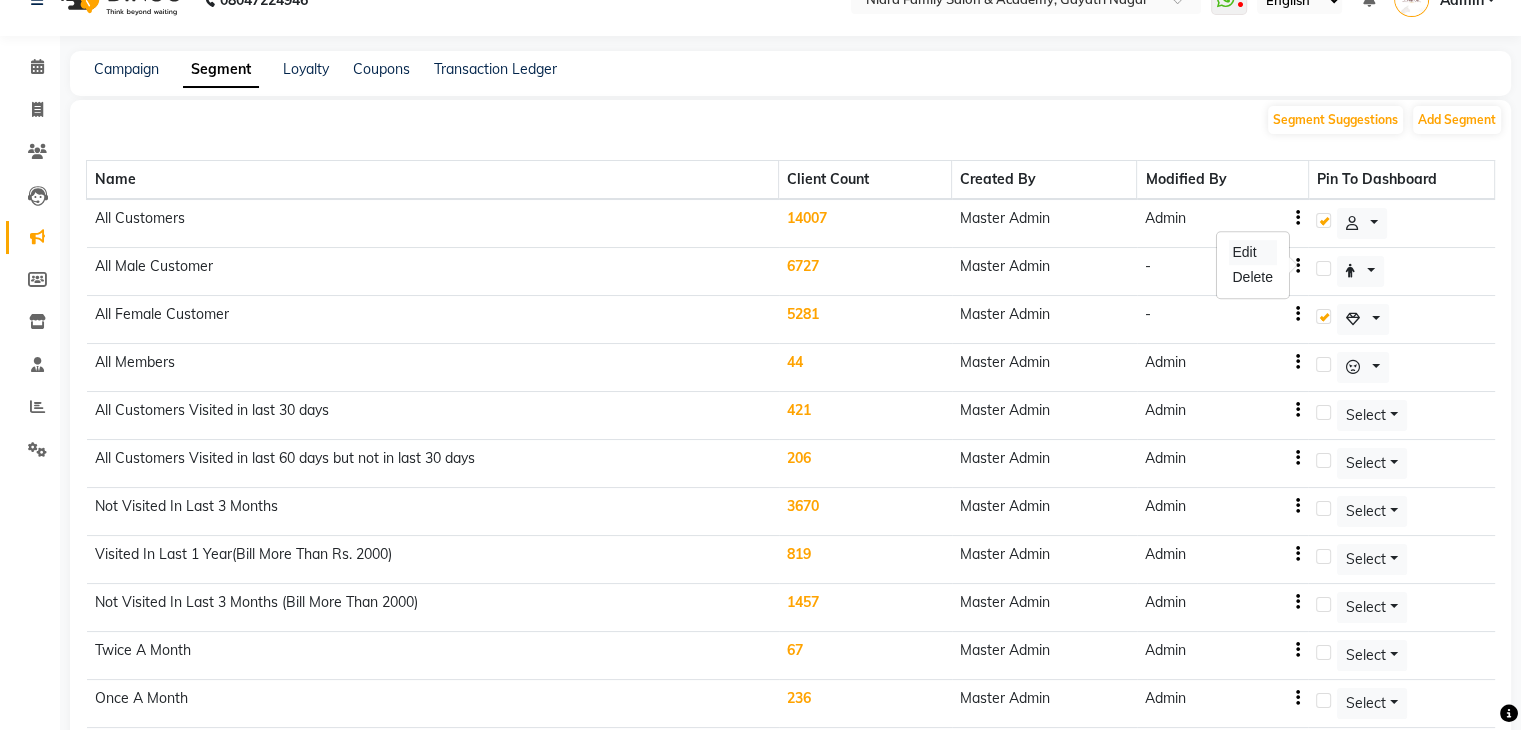 click on "Edit" at bounding box center [1252, 252] 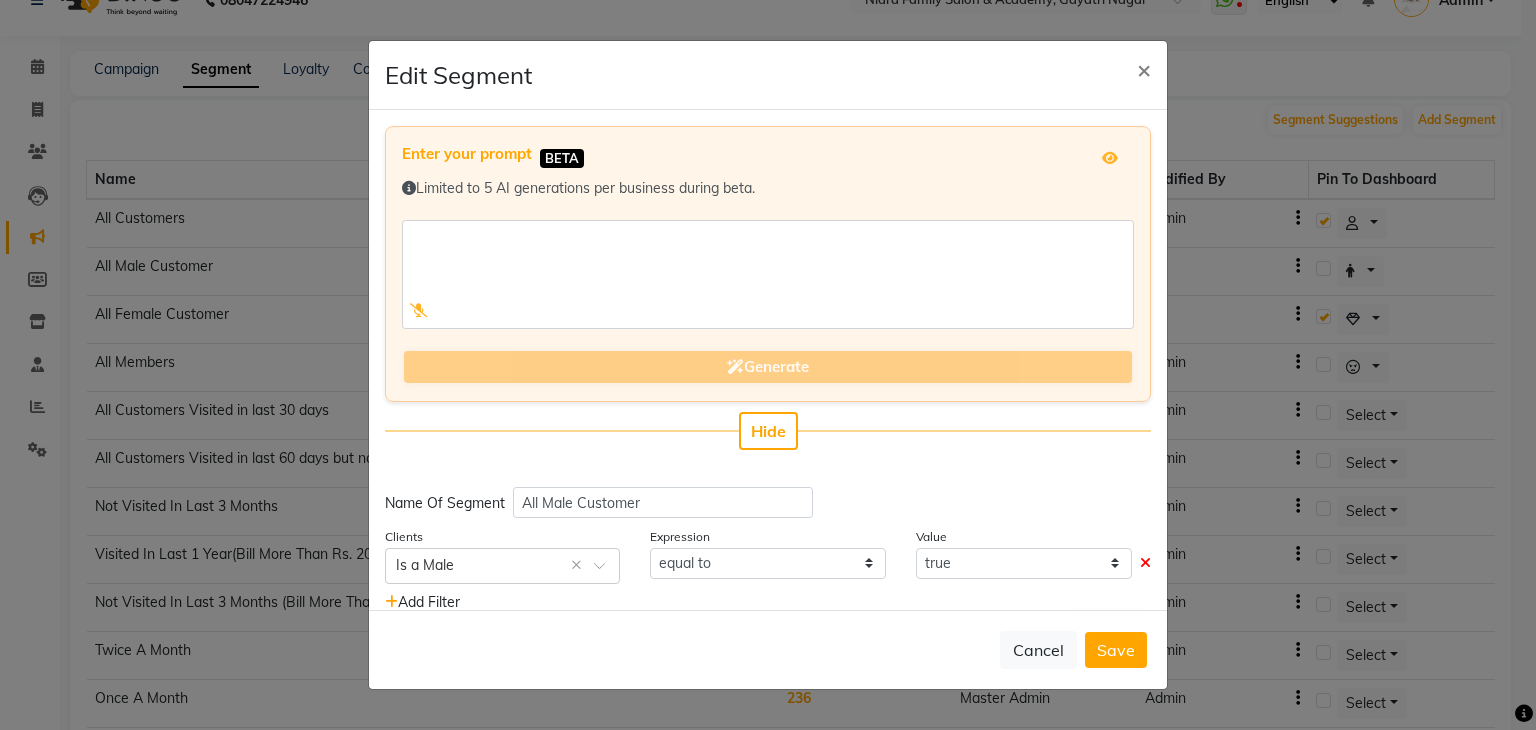 scroll, scrollTop: 49, scrollLeft: 0, axis: vertical 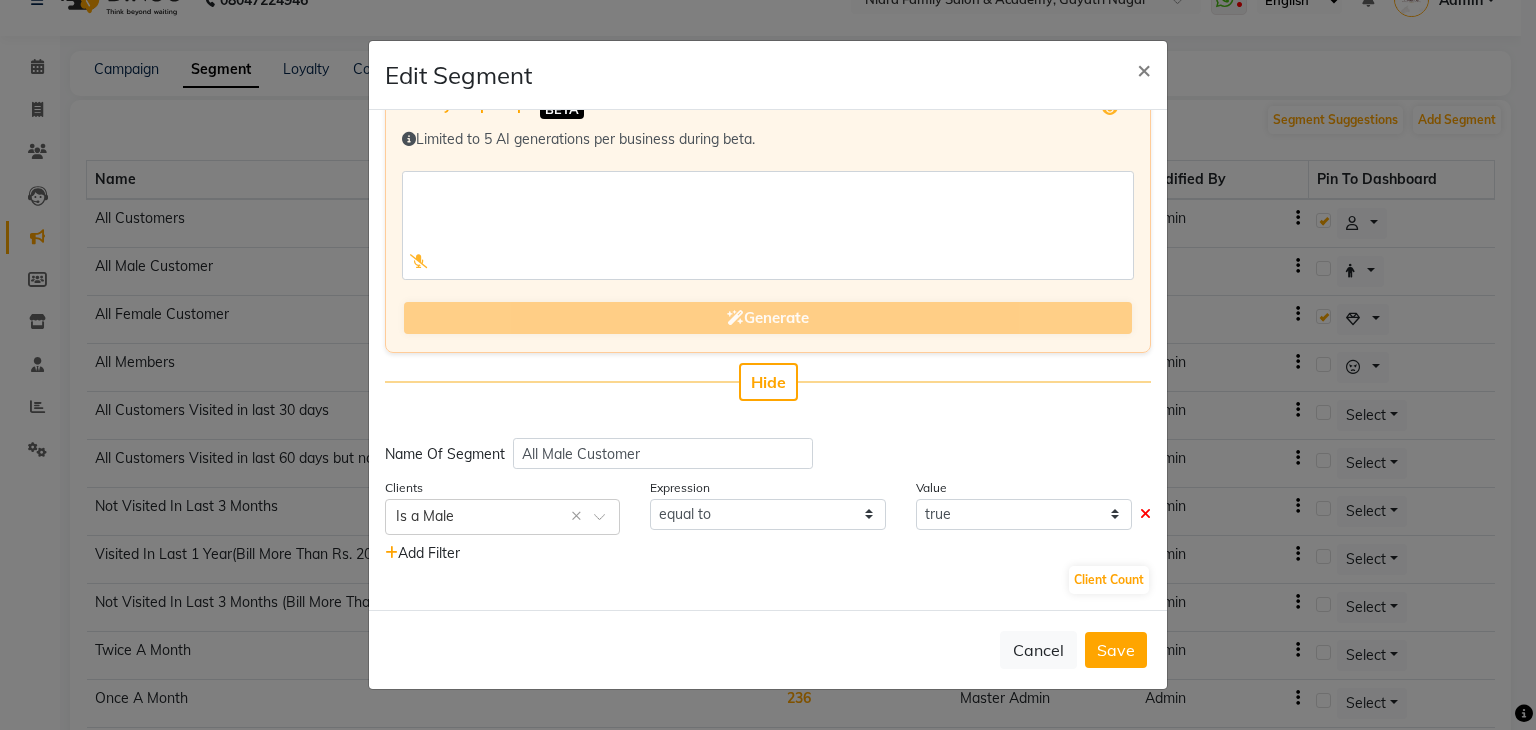 click on "Add Filter" 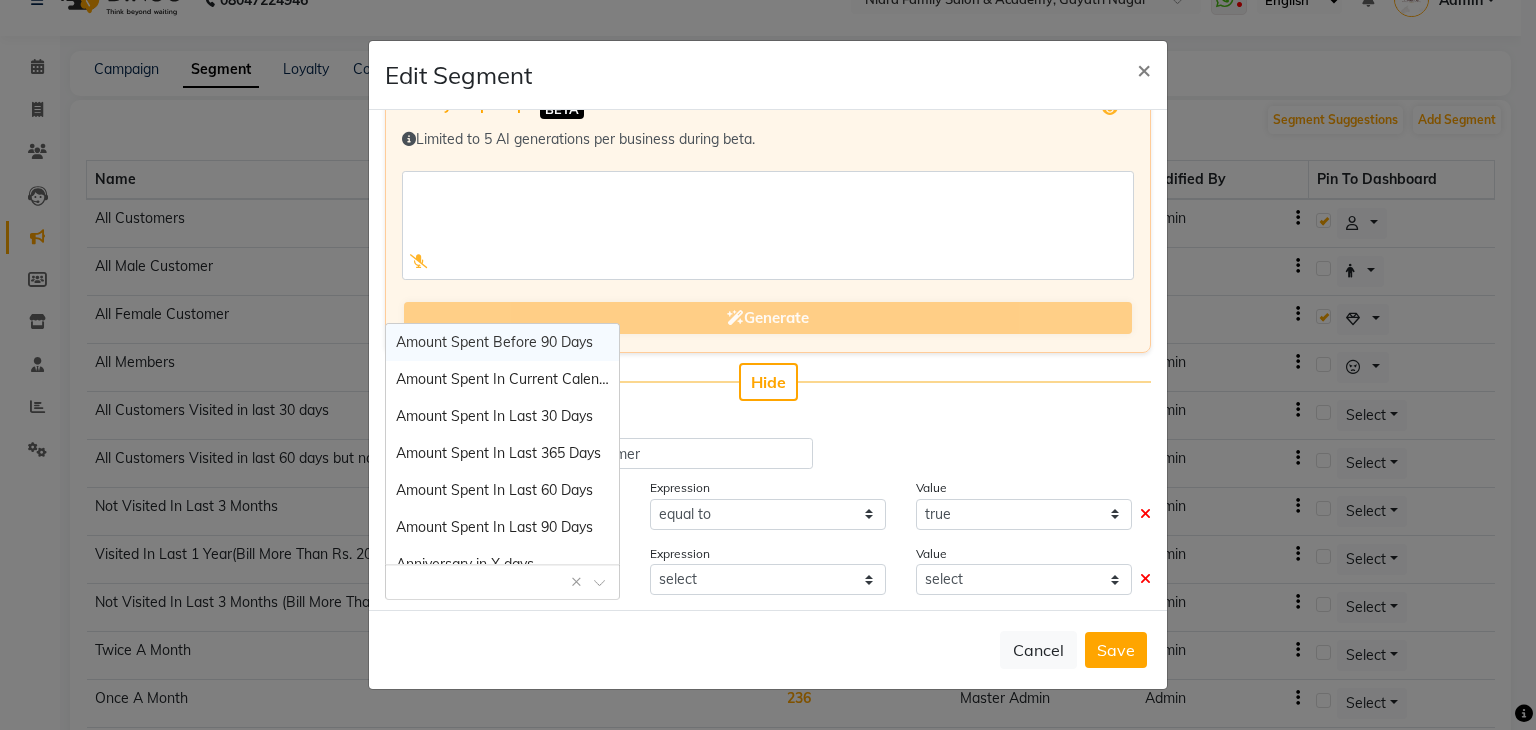 click 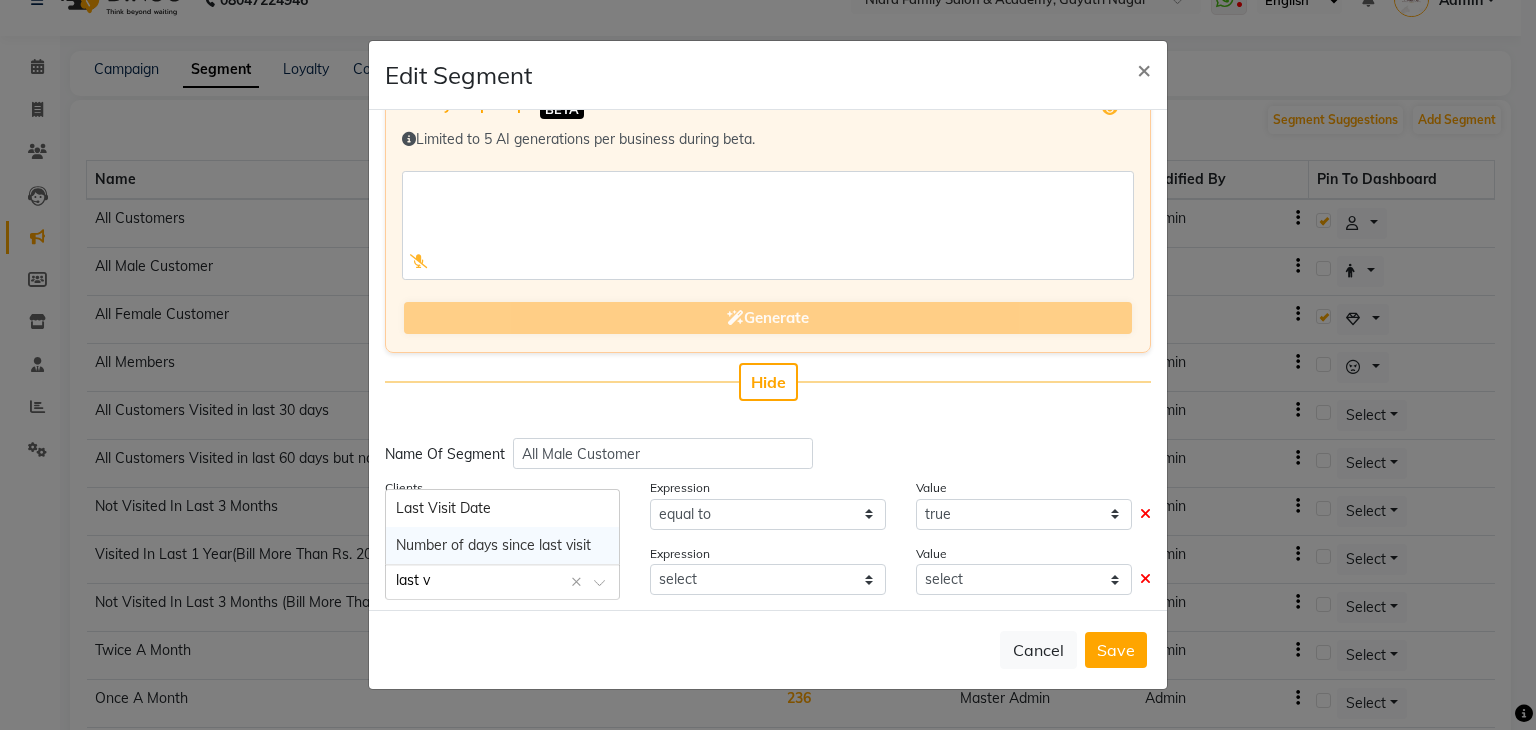 type on "last vi" 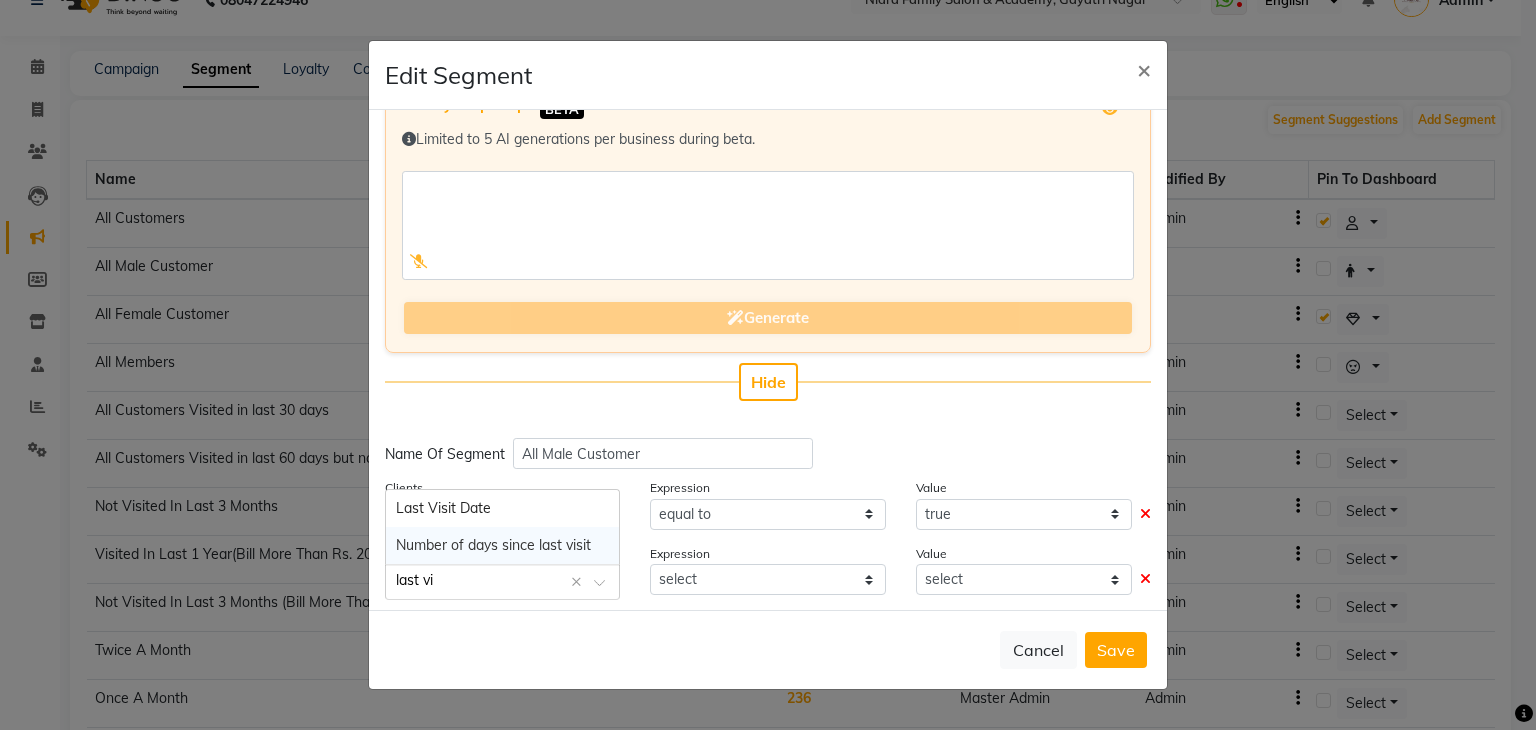 scroll, scrollTop: 116, scrollLeft: 0, axis: vertical 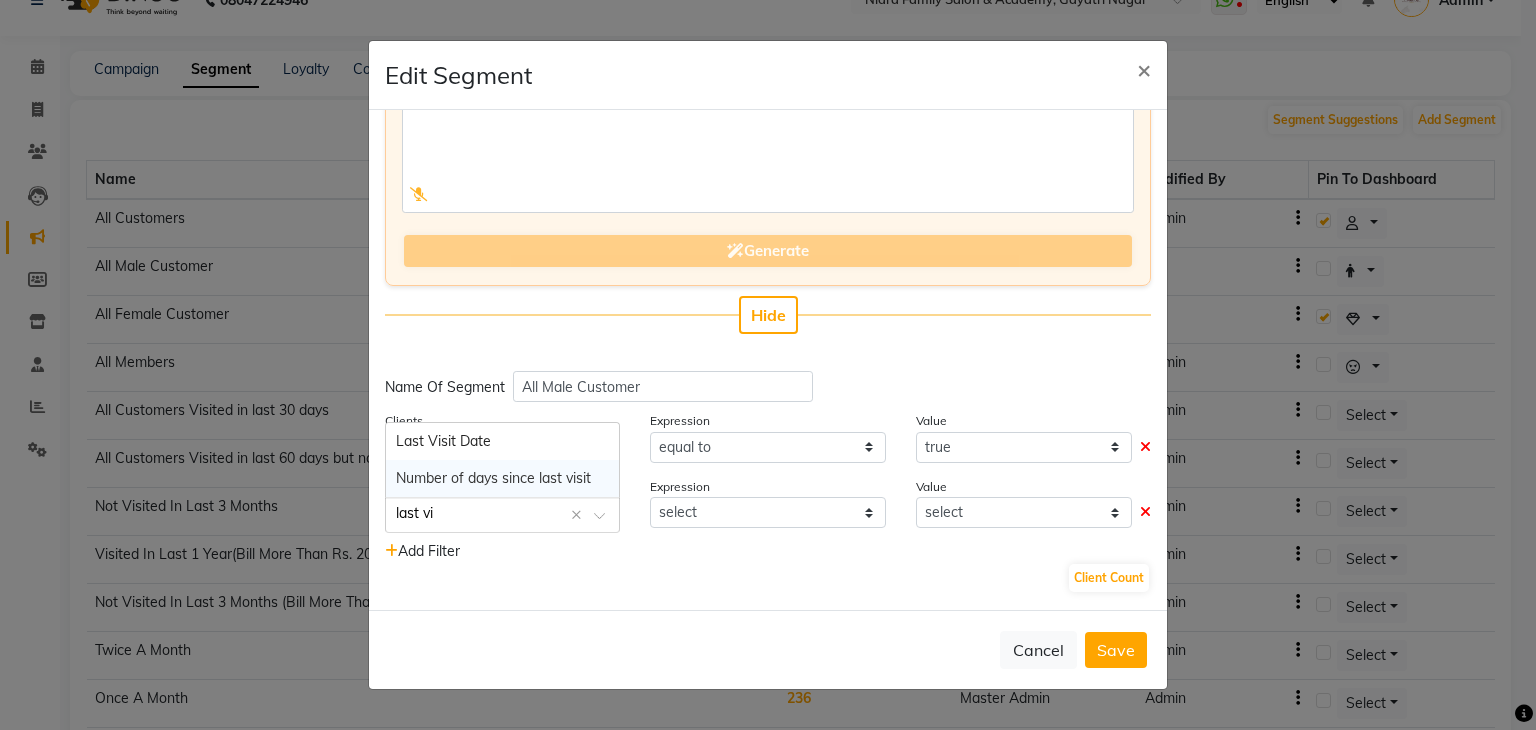 click on "last vi" 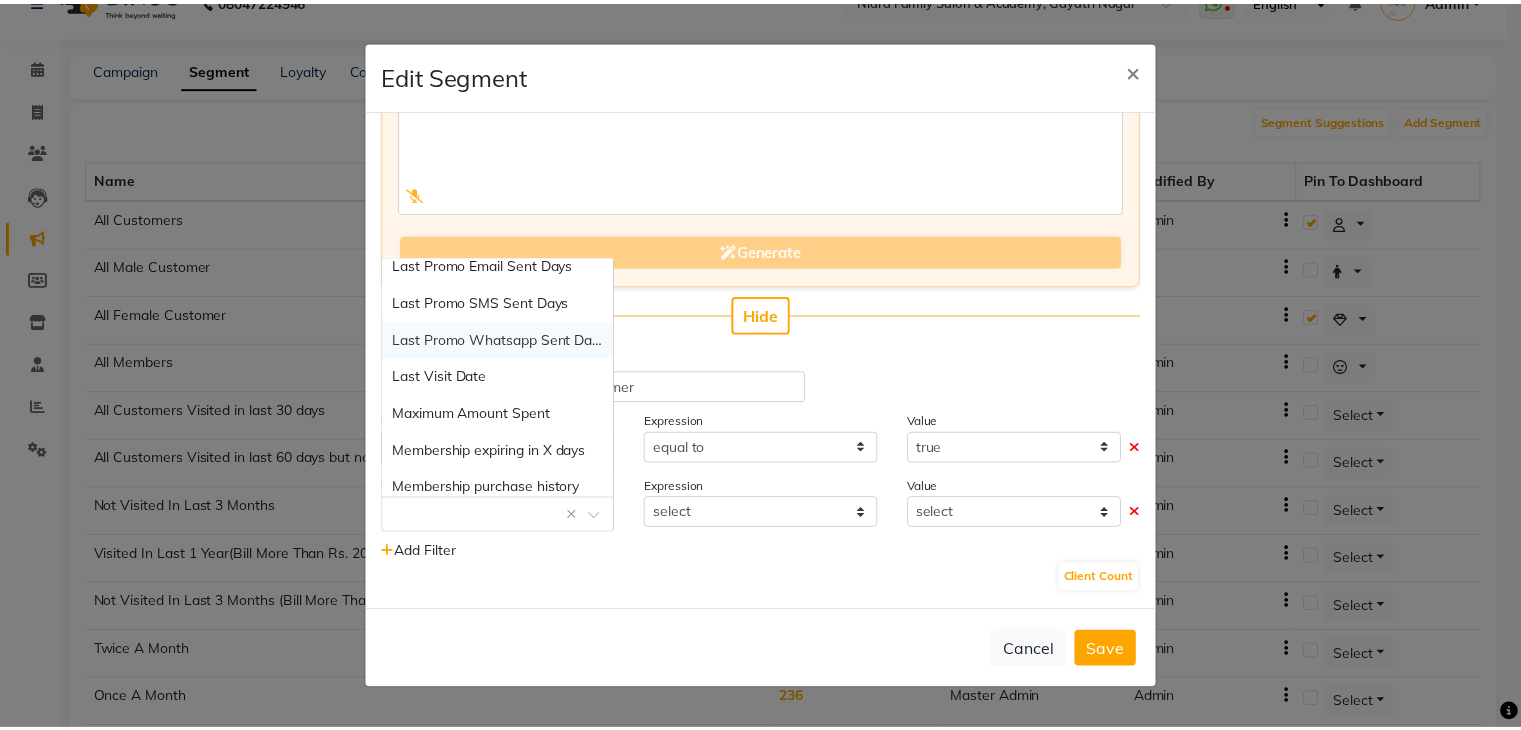 scroll, scrollTop: 1195, scrollLeft: 0, axis: vertical 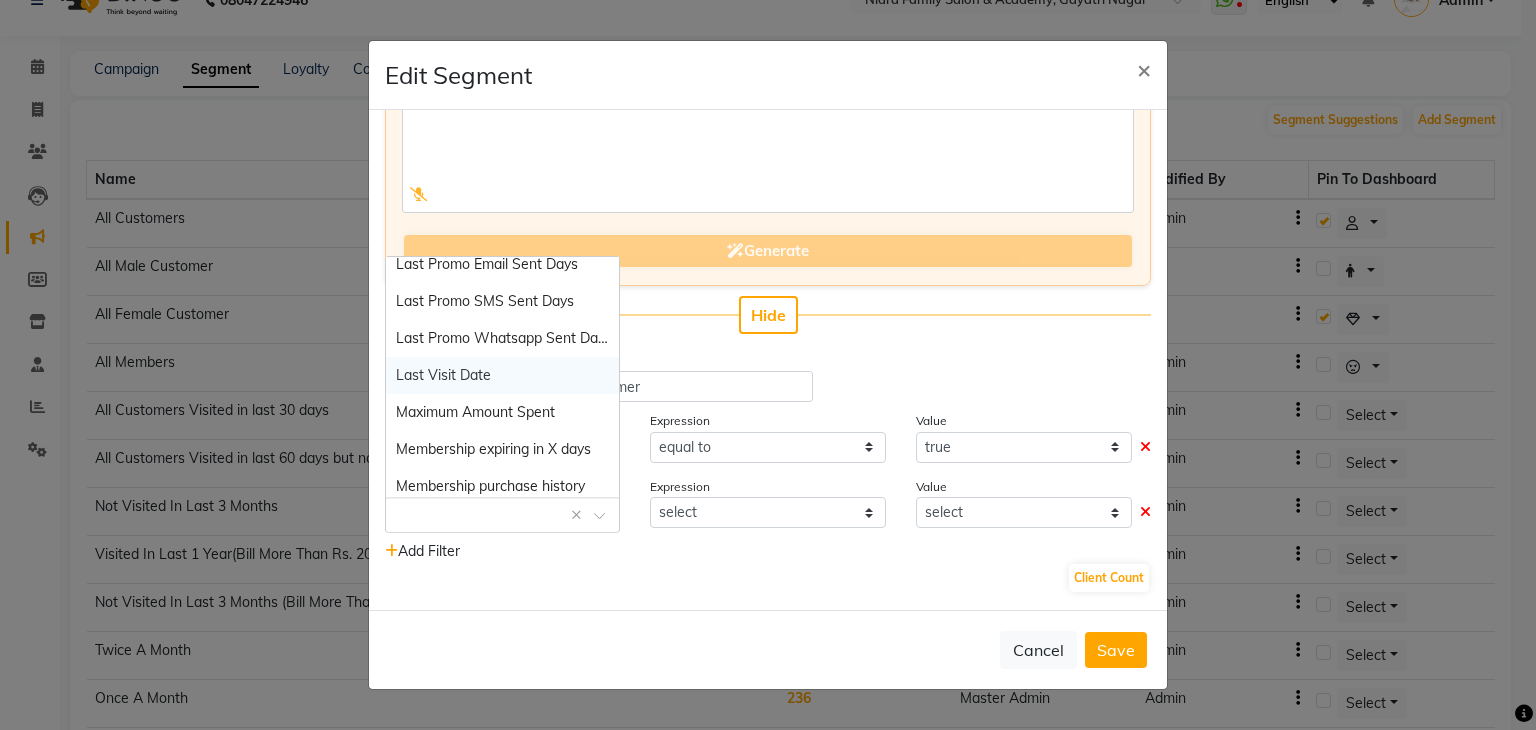 click on "Last Visit Date" at bounding box center [502, 375] 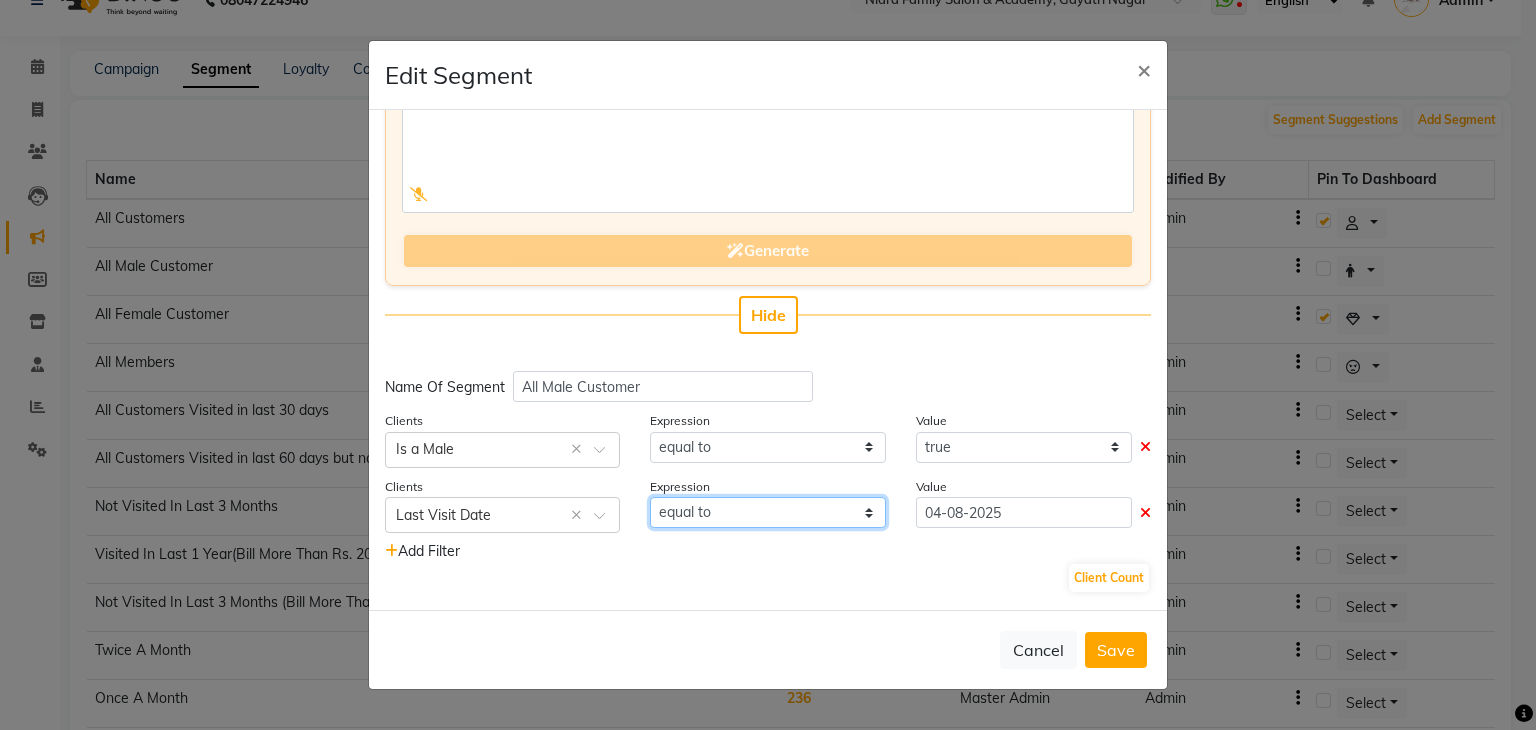 click on "equal to greater than greater than or equal to less than  less than or equal to" 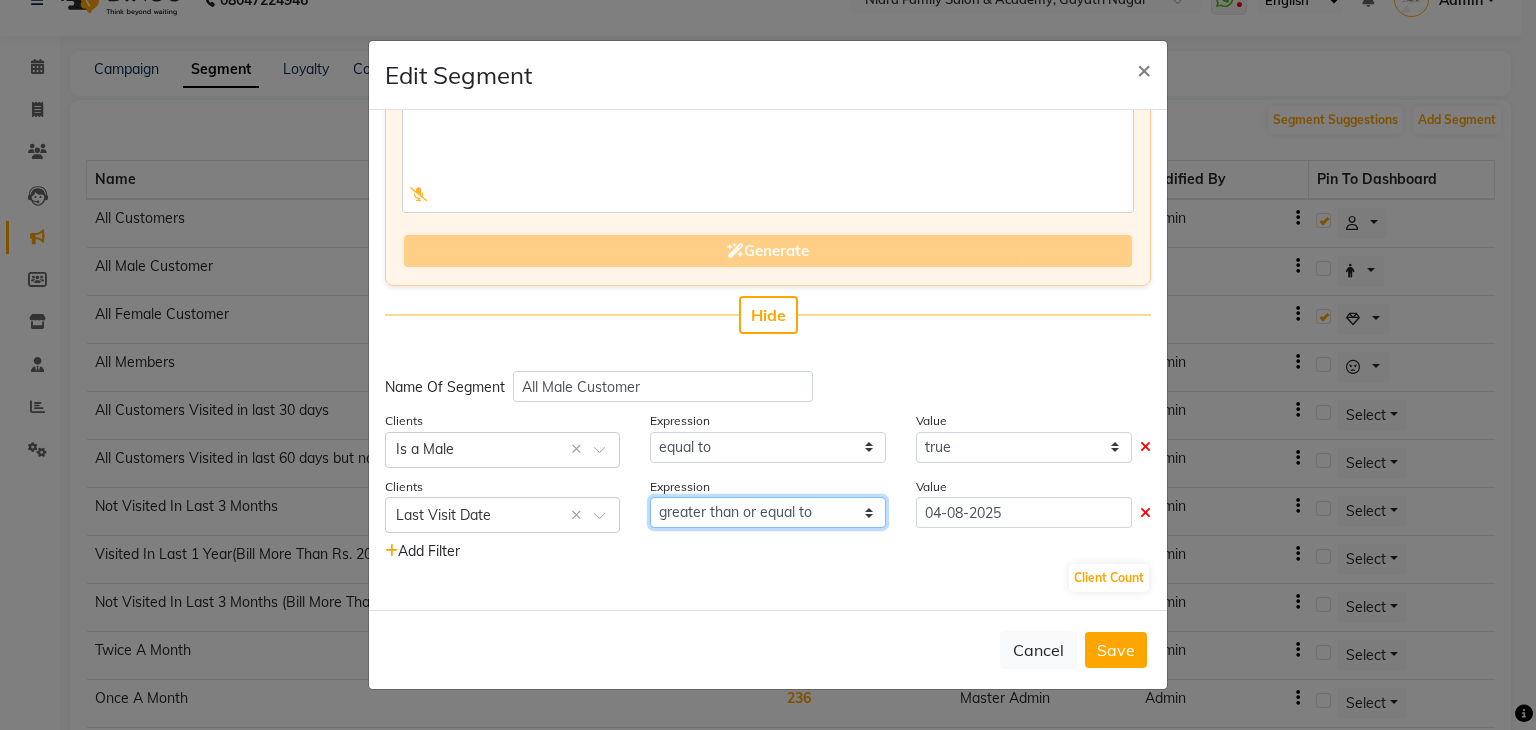 click on "equal to greater than greater than or equal to less than  less than or equal to" 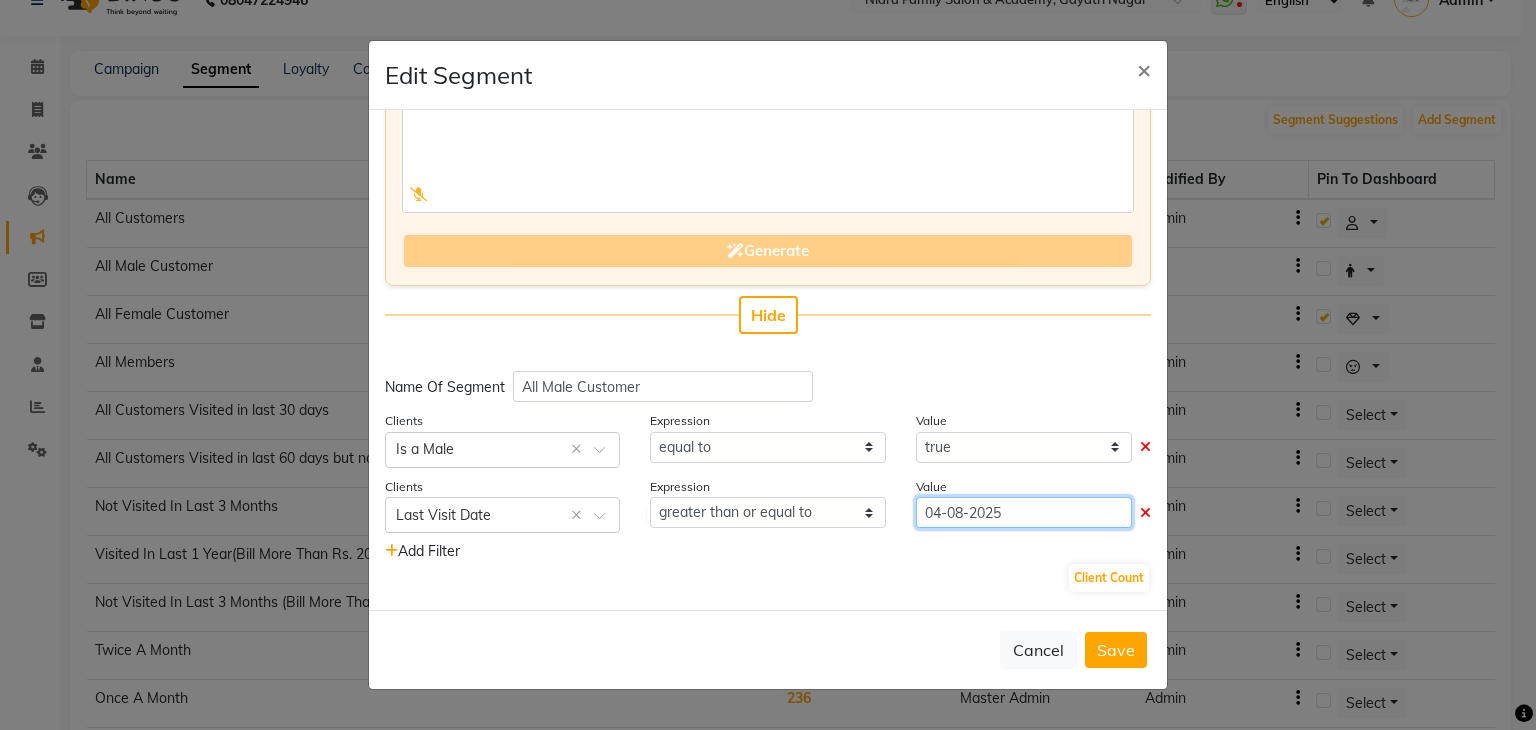 click on "04-08-2025" 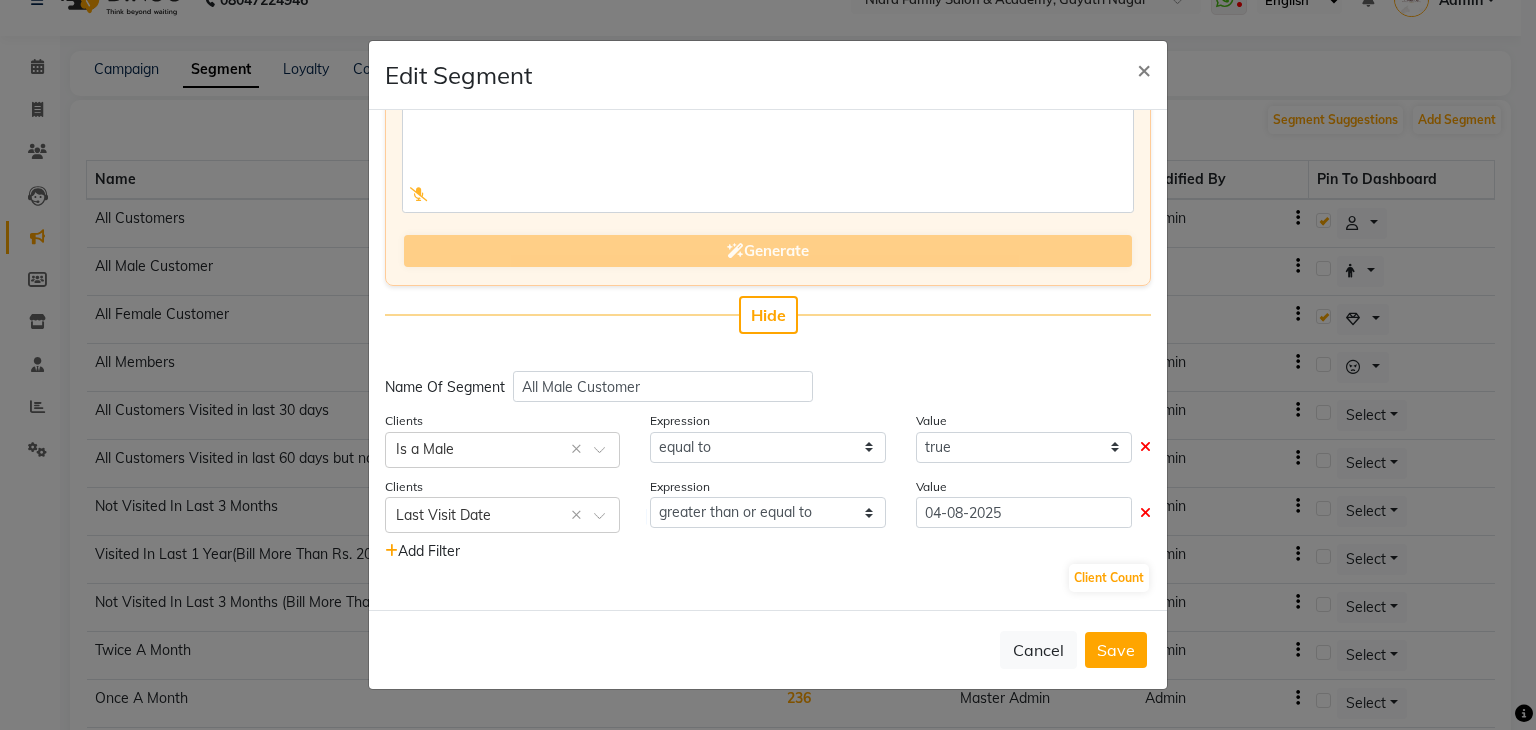 select on "8" 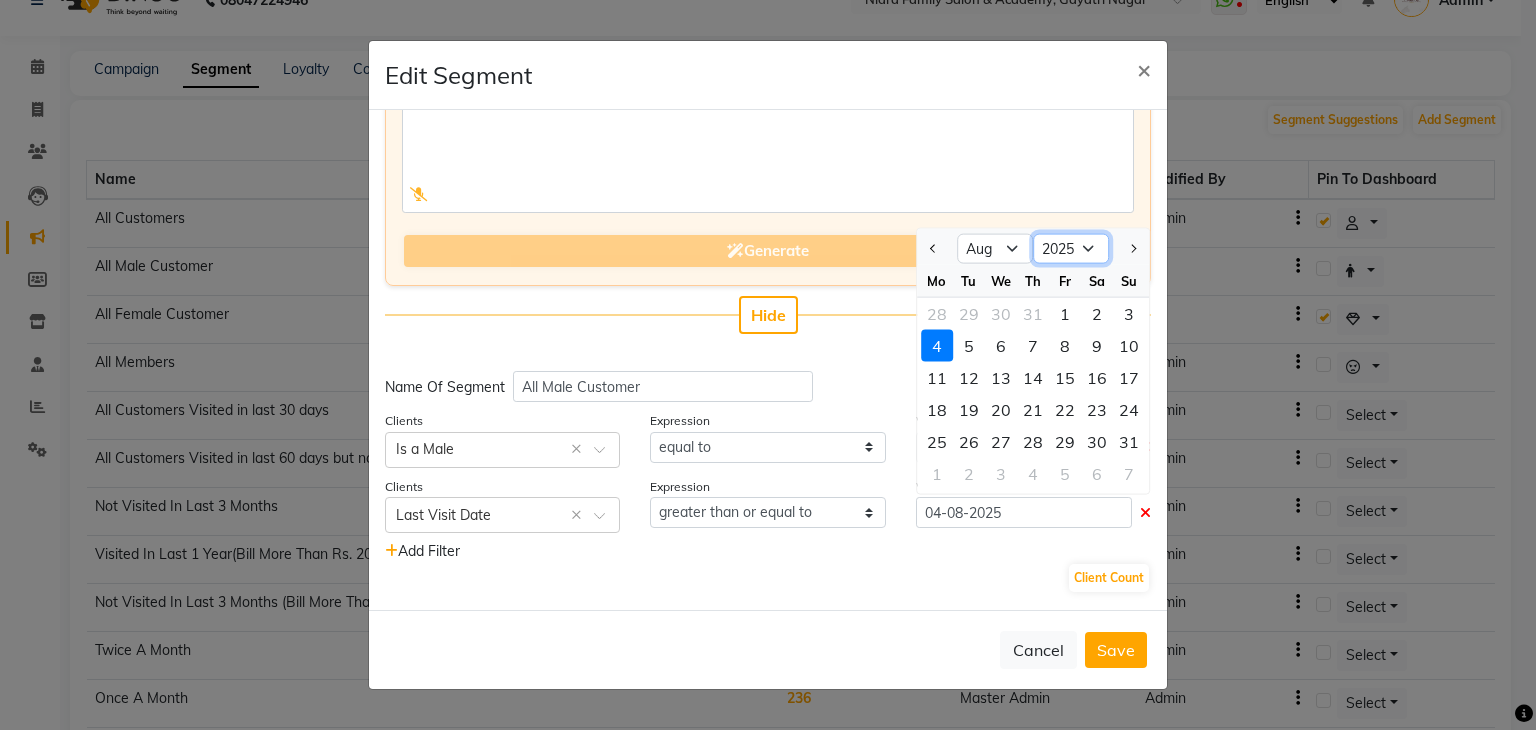 click on "2015 2016 2017 2018 2019 2020 2021 2022 2023 2024 2025 2026 2027 2028 2029 2030 2031 2032 2033 2034 2035" 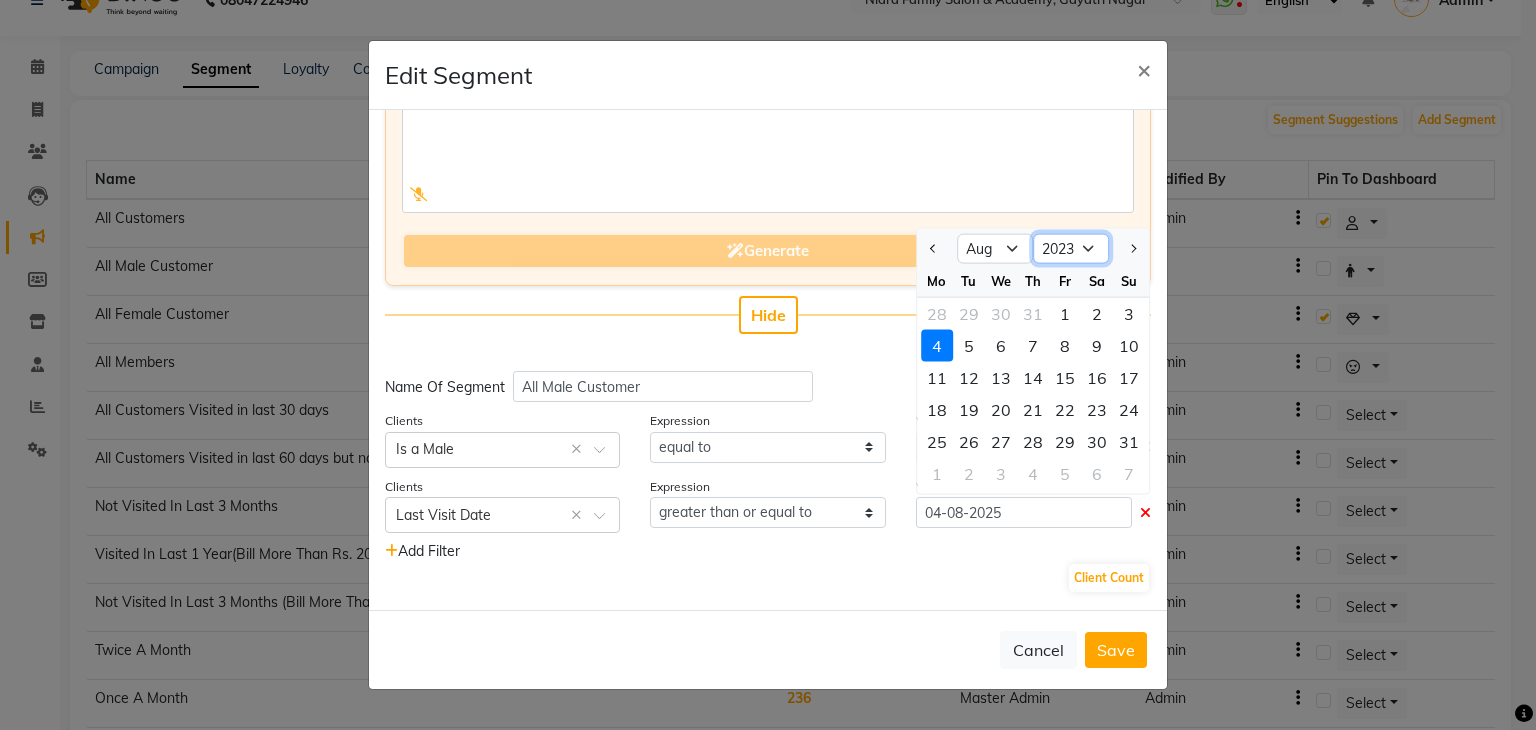 click on "2015 2016 2017 2018 2019 2020 2021 2022 2023 2024 2025 2026 2027 2028 2029 2030 2031 2032 2033 2034 2035" 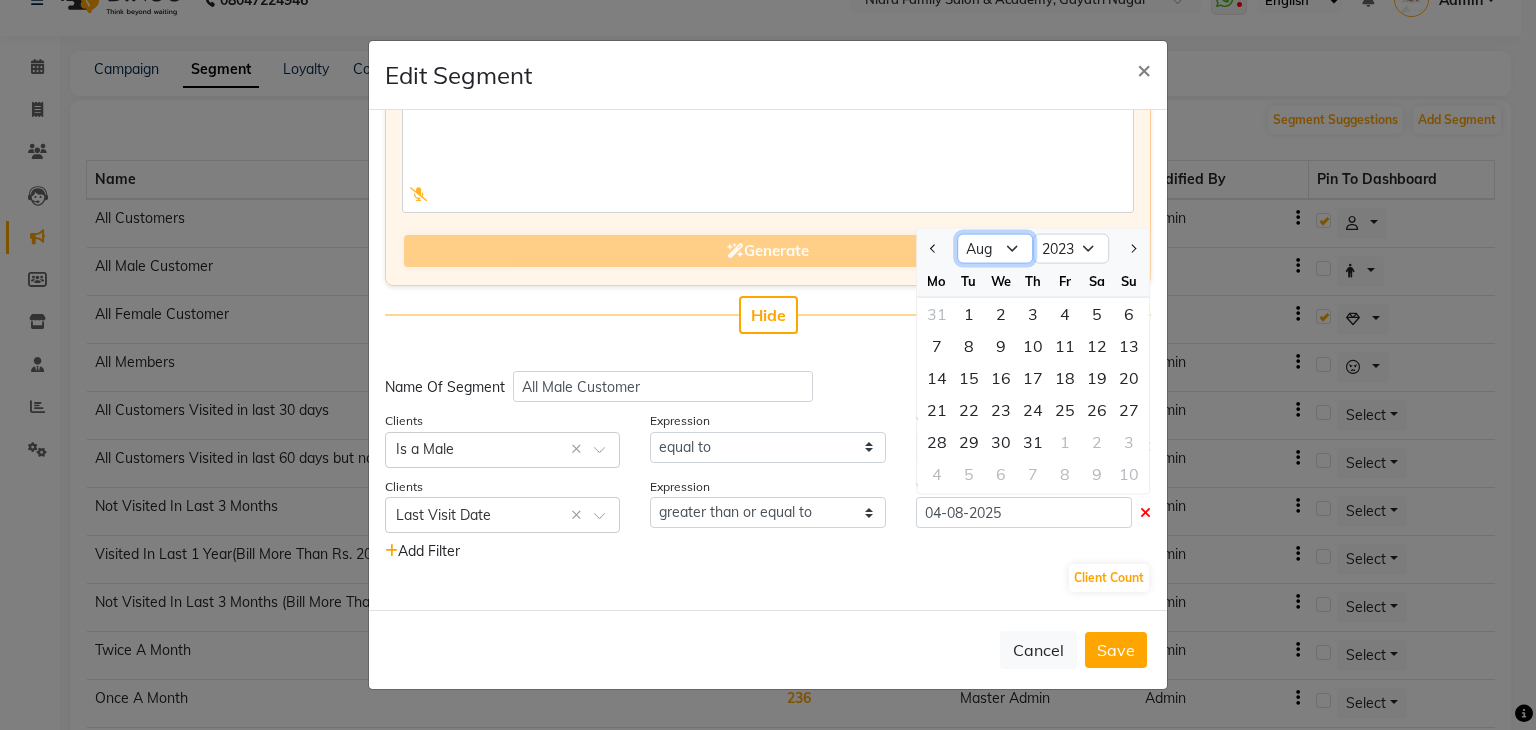 click on "Jan Feb Mar Apr May Jun Jul Aug Sep Oct Nov Dec" 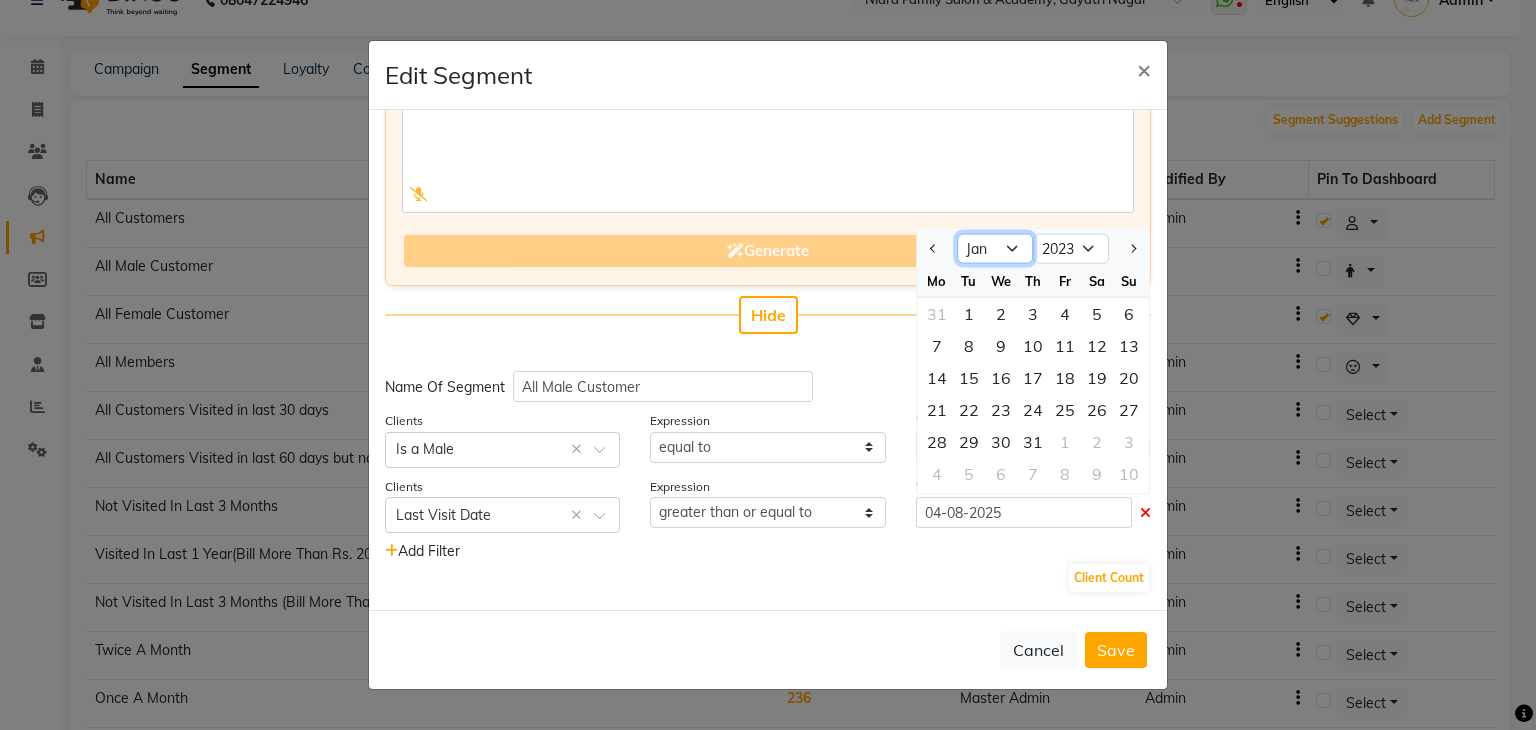 click on "Jan Feb Mar Apr May Jun Jul Aug Sep Oct Nov Dec" 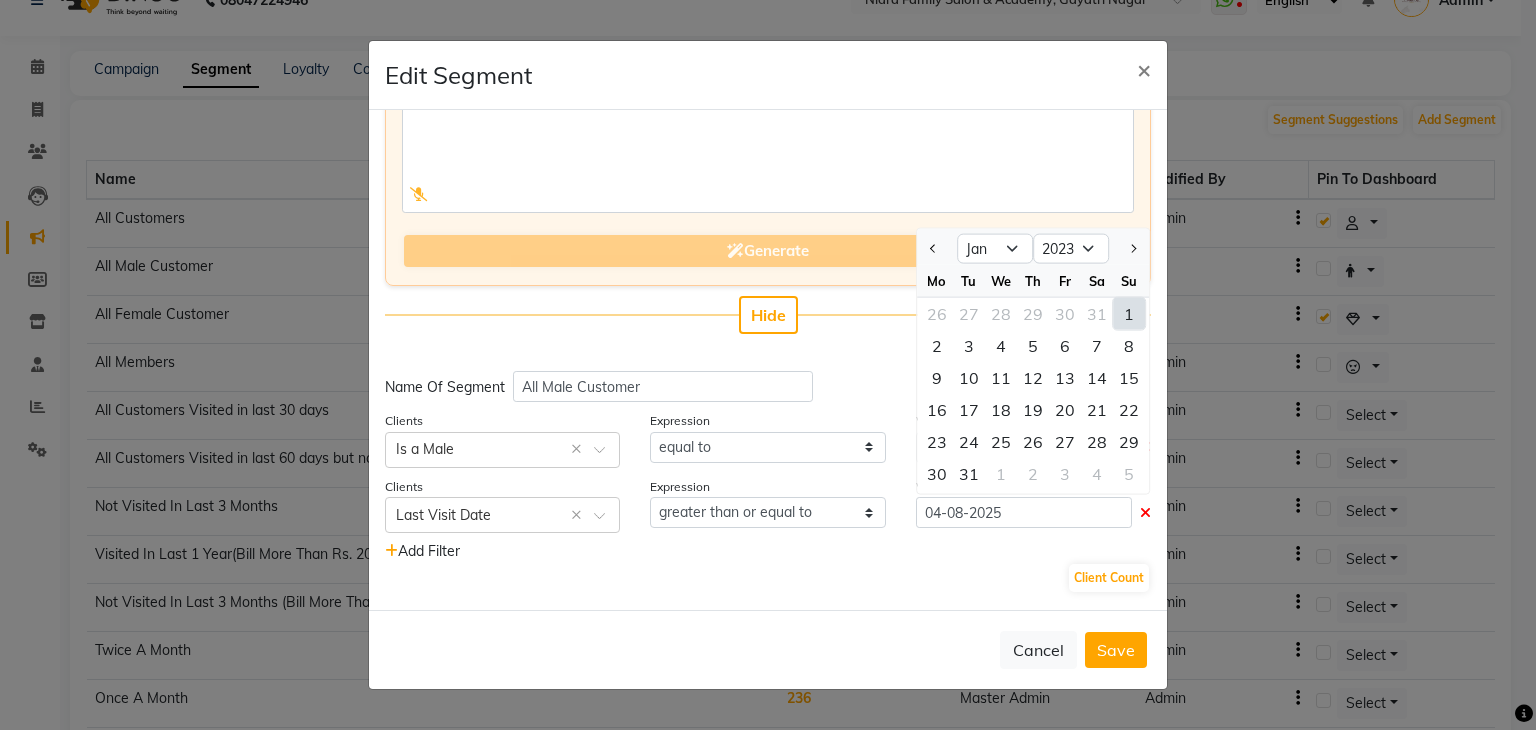 click on "1" 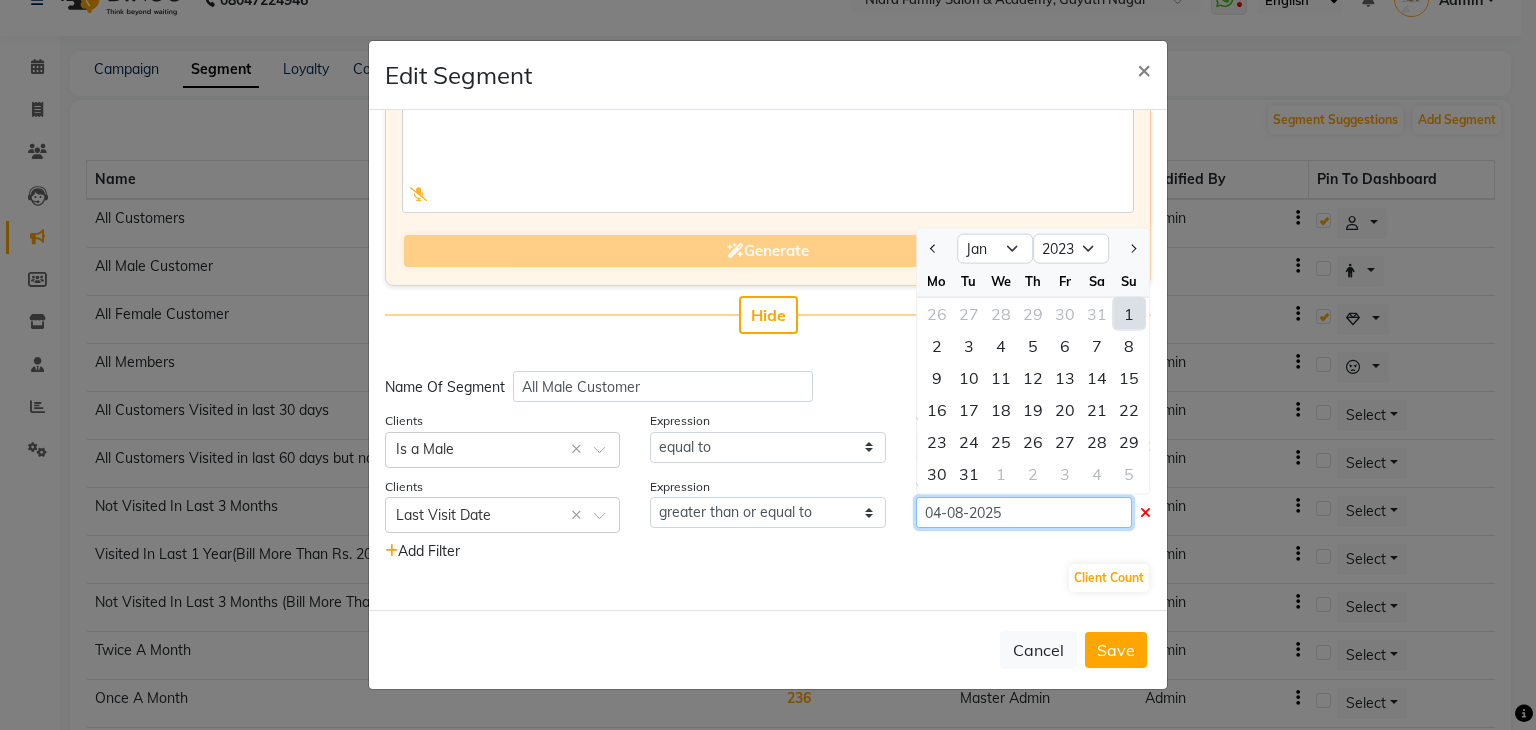 type on "01-01-2023" 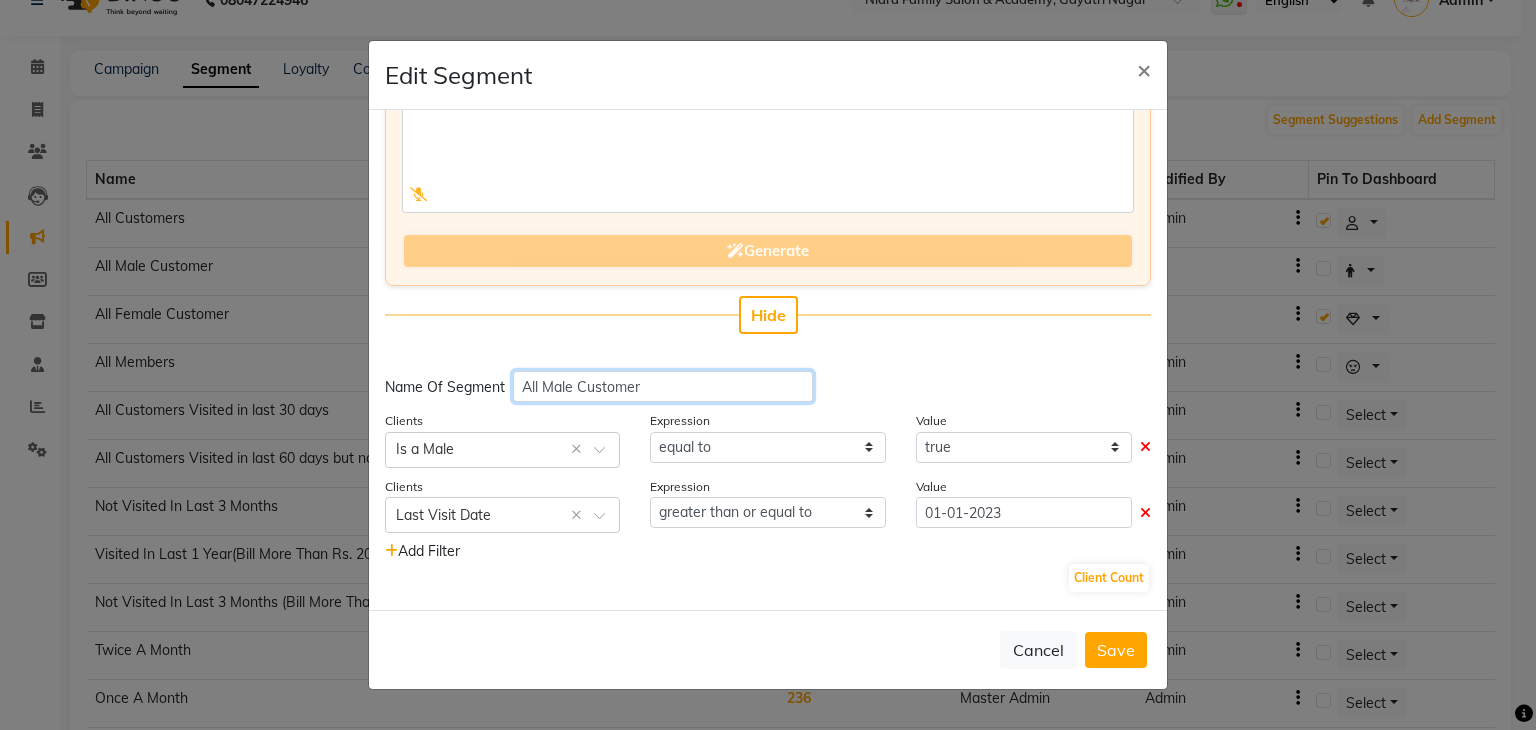 click on "All Male Customer" 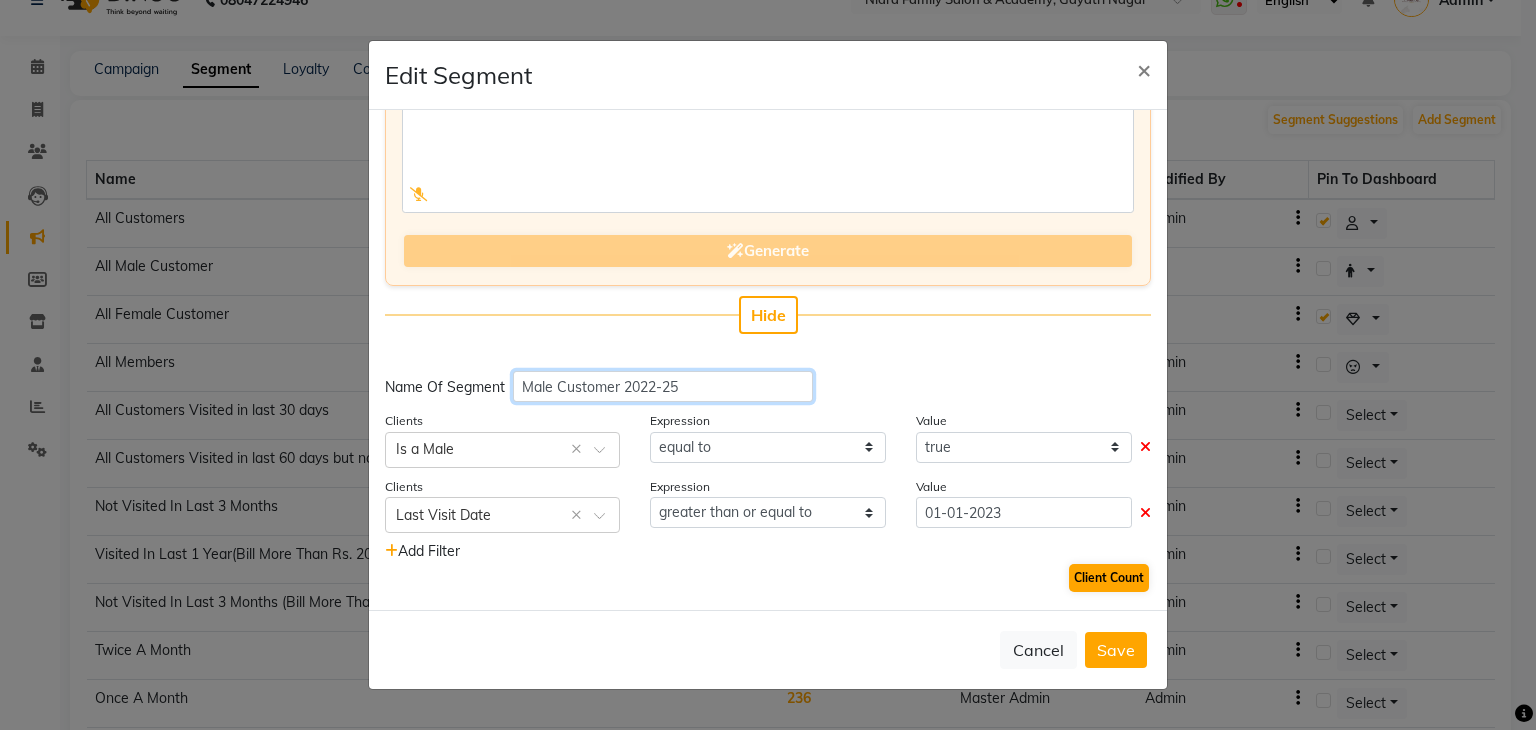 type on "Male Customer 2022-25" 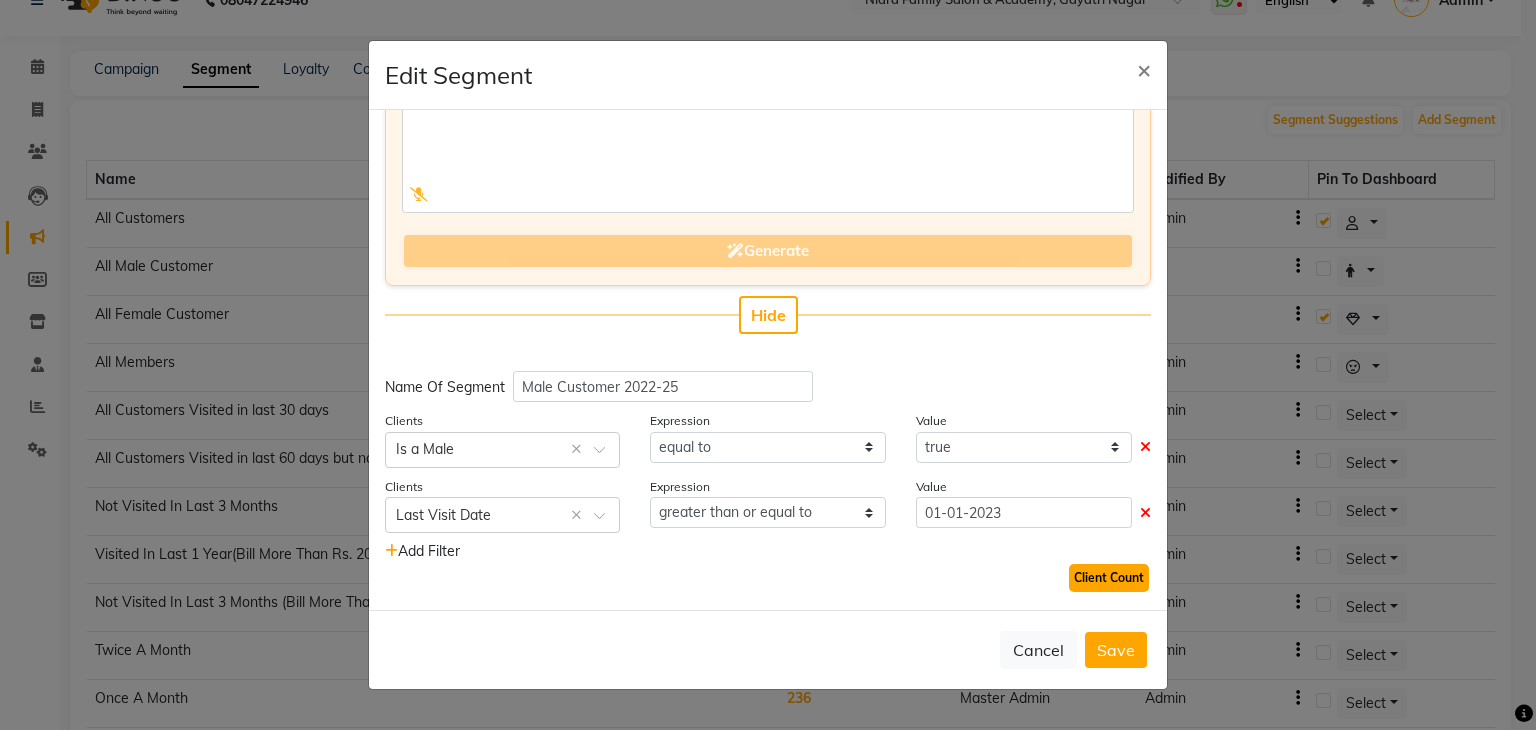 click on "Client Count" 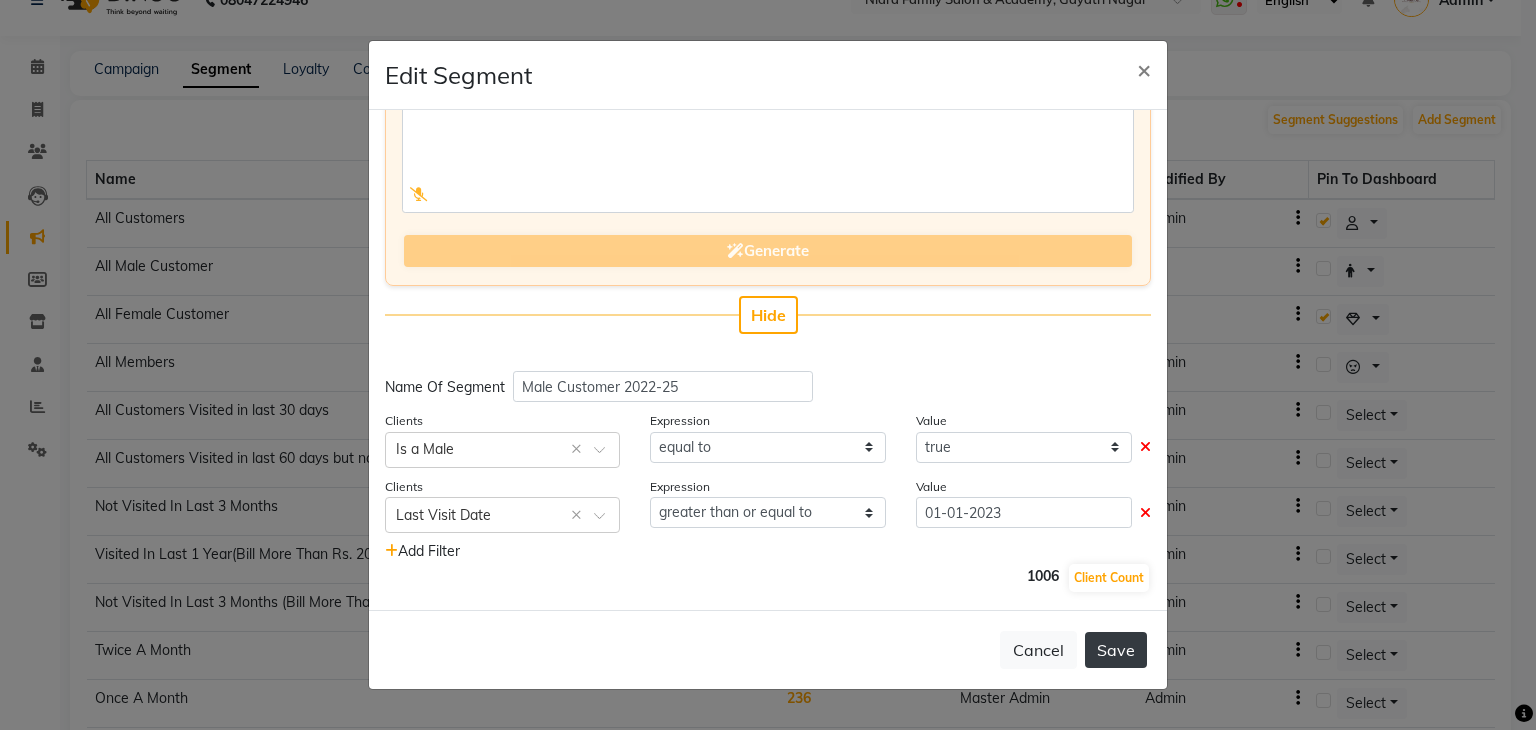 click on "Save" 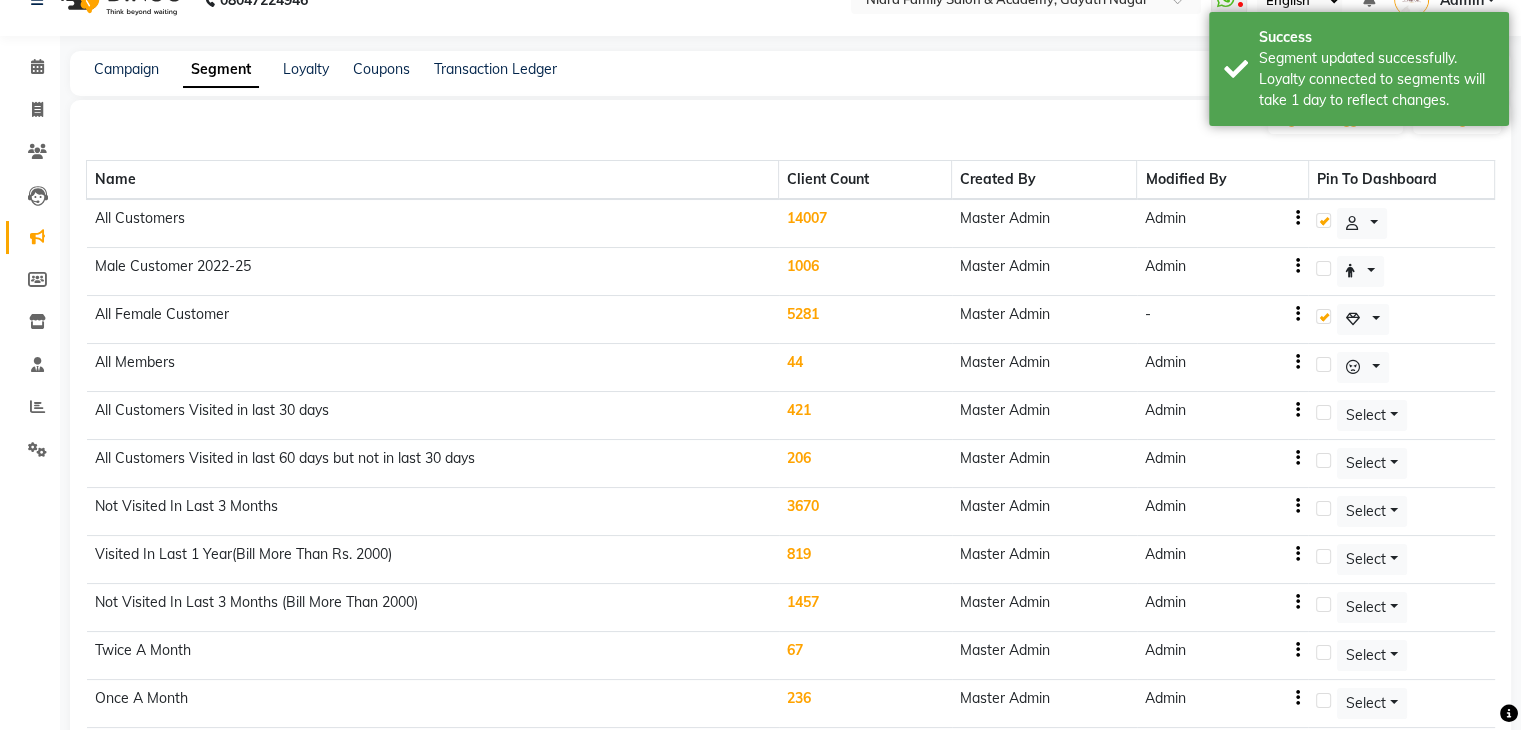 click on "Admin" 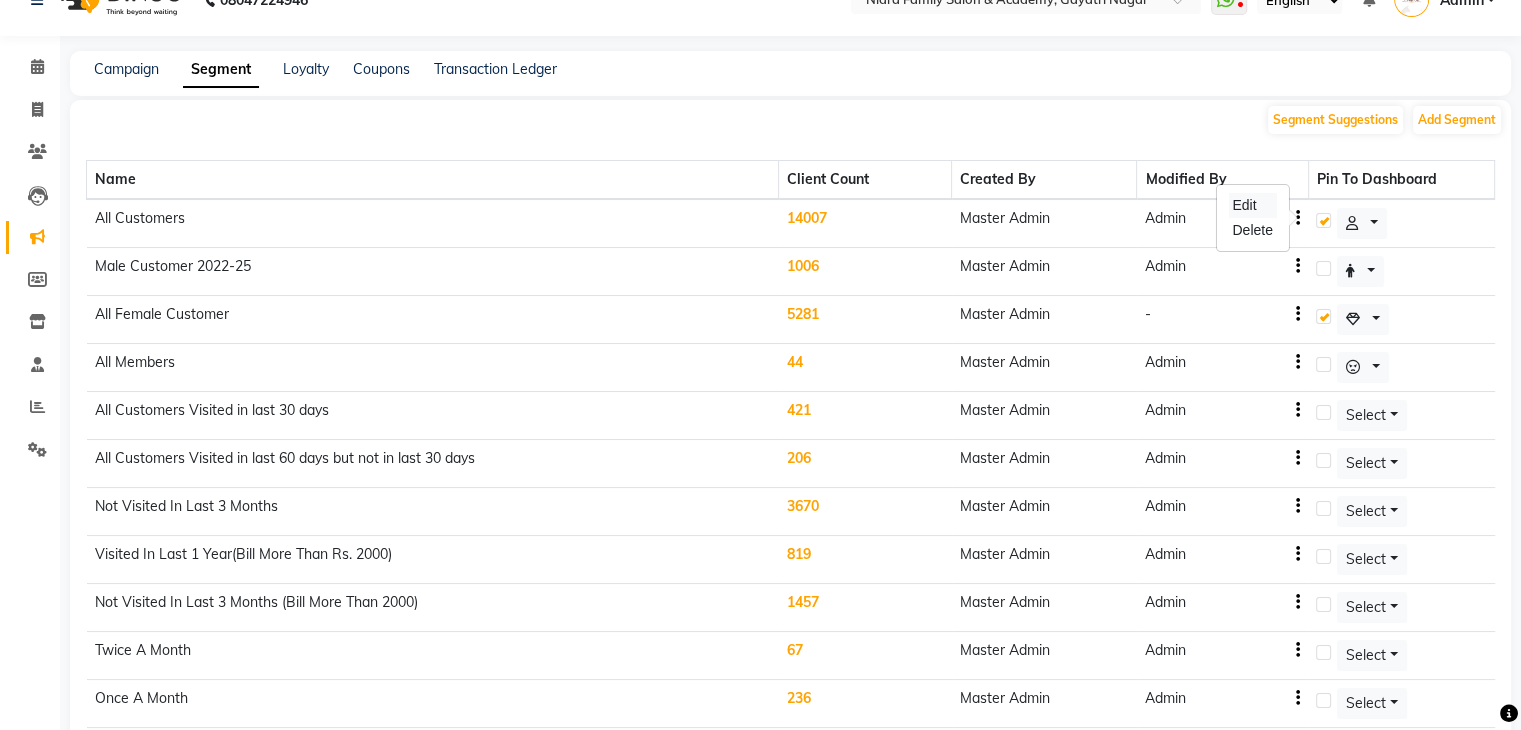 click on "Edit" at bounding box center (1252, 205) 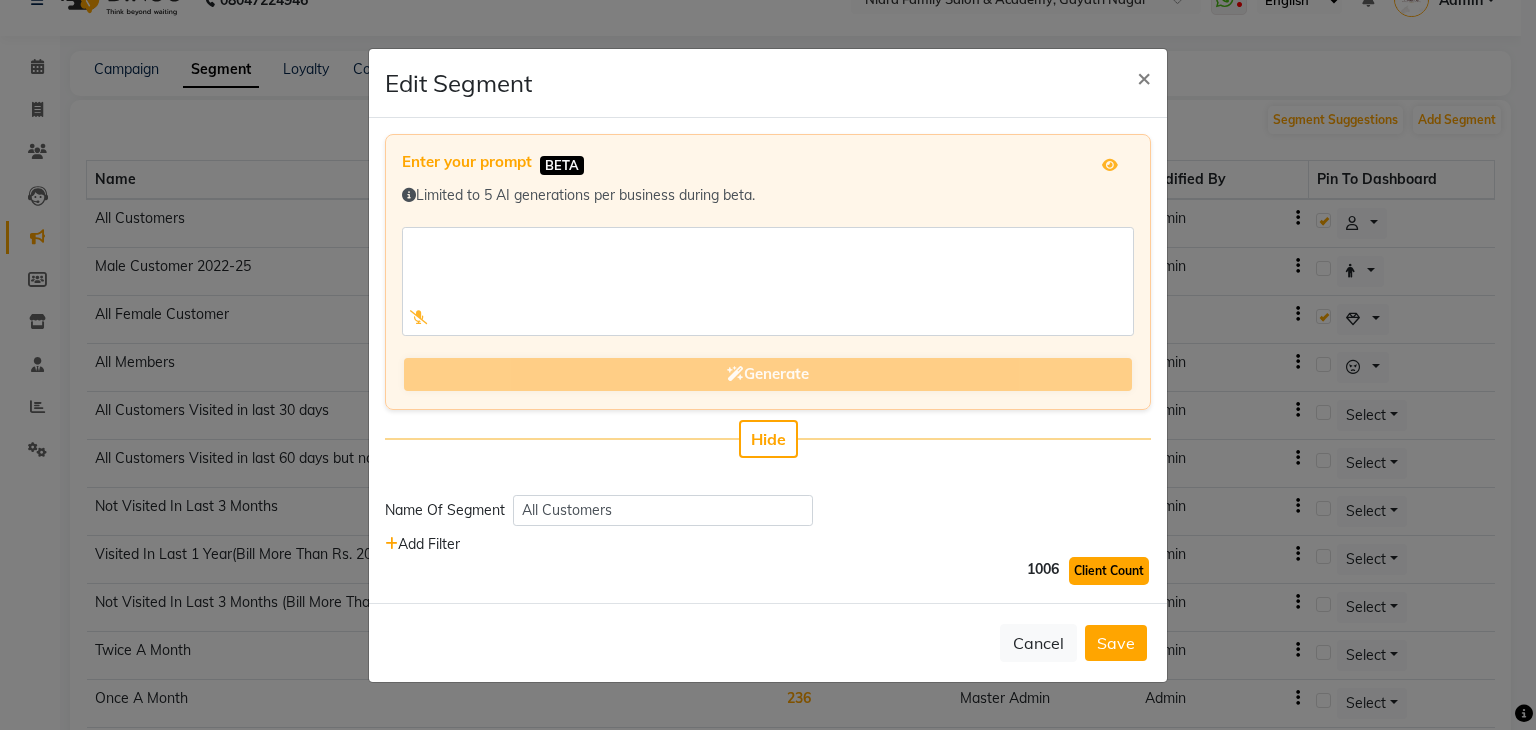 click on "Client Count" 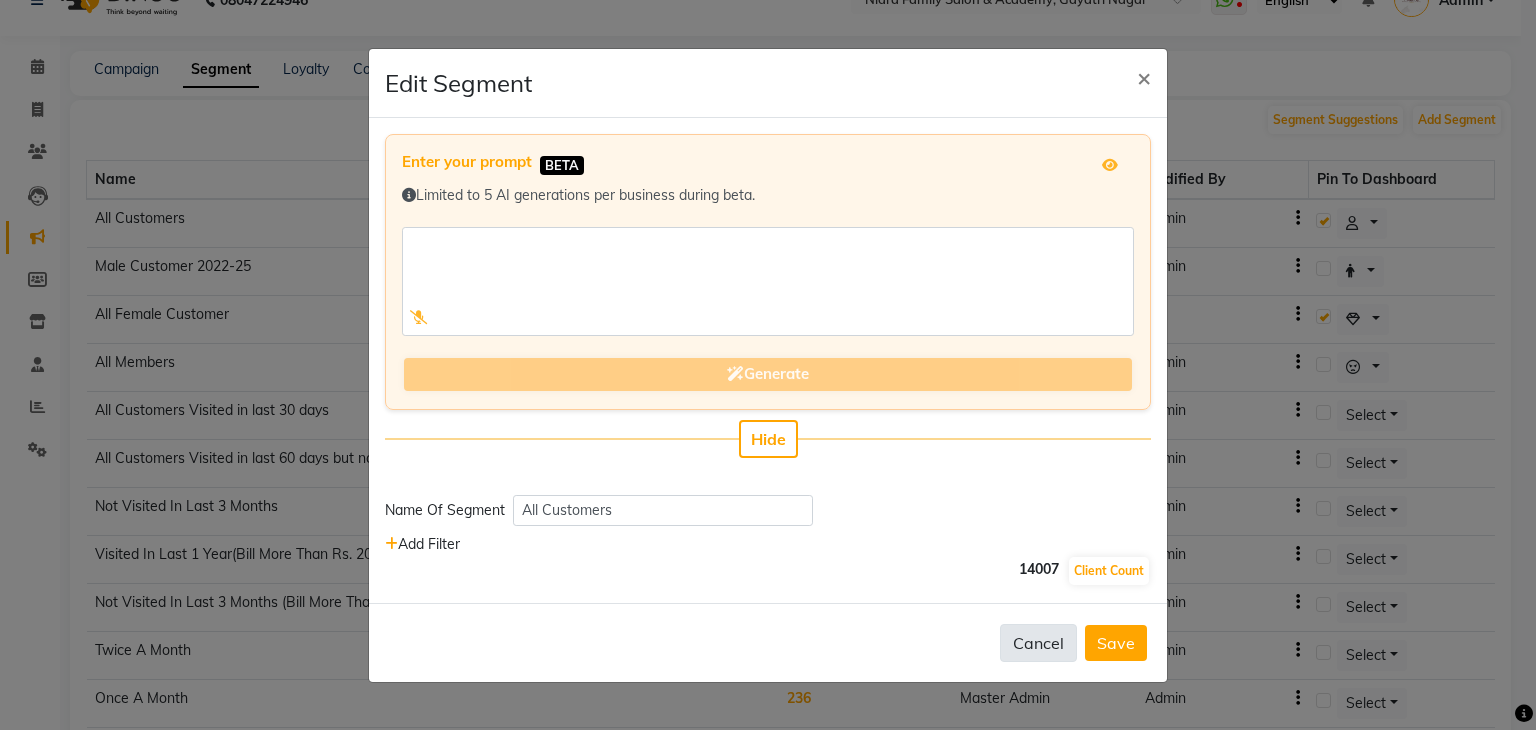 click on "Cancel" 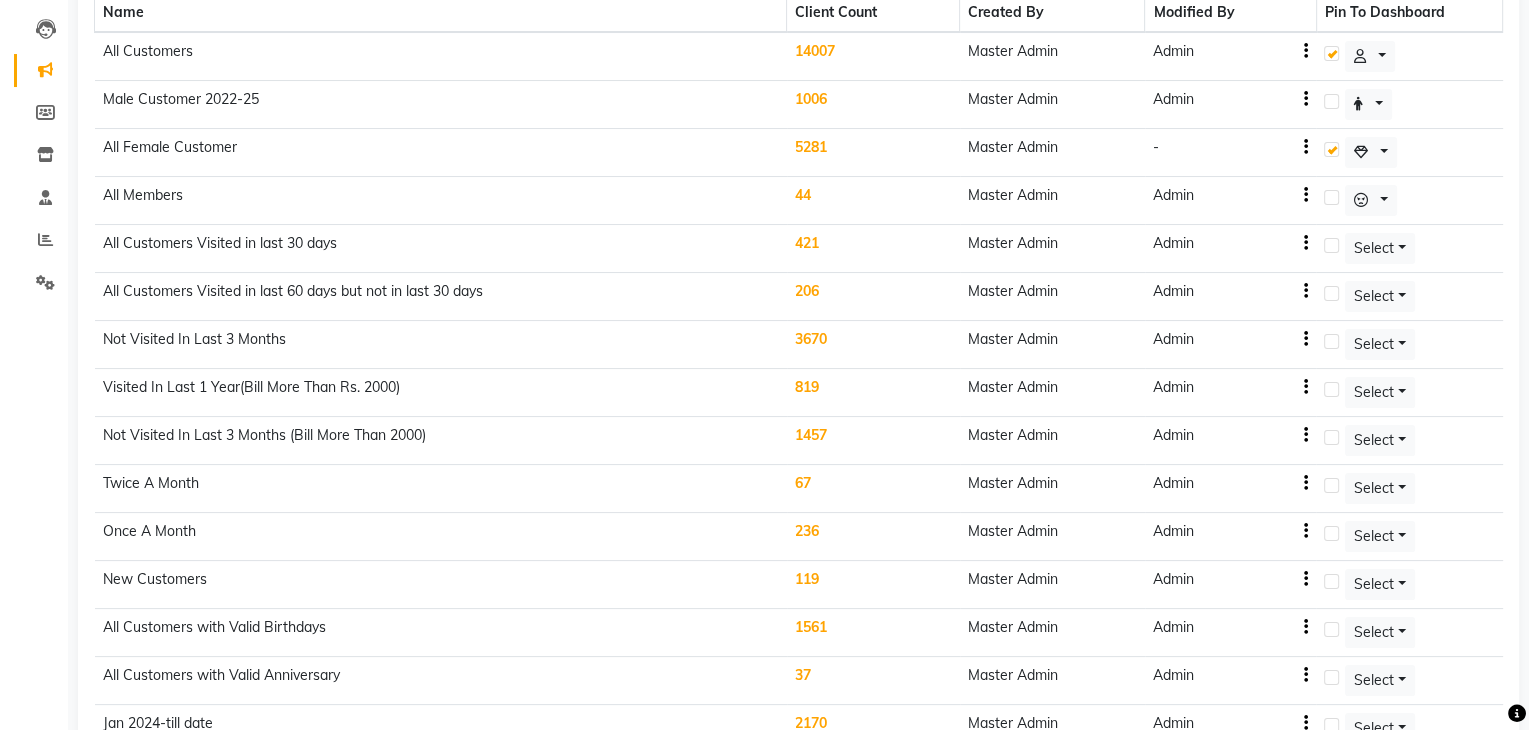 scroll, scrollTop: 0, scrollLeft: 0, axis: both 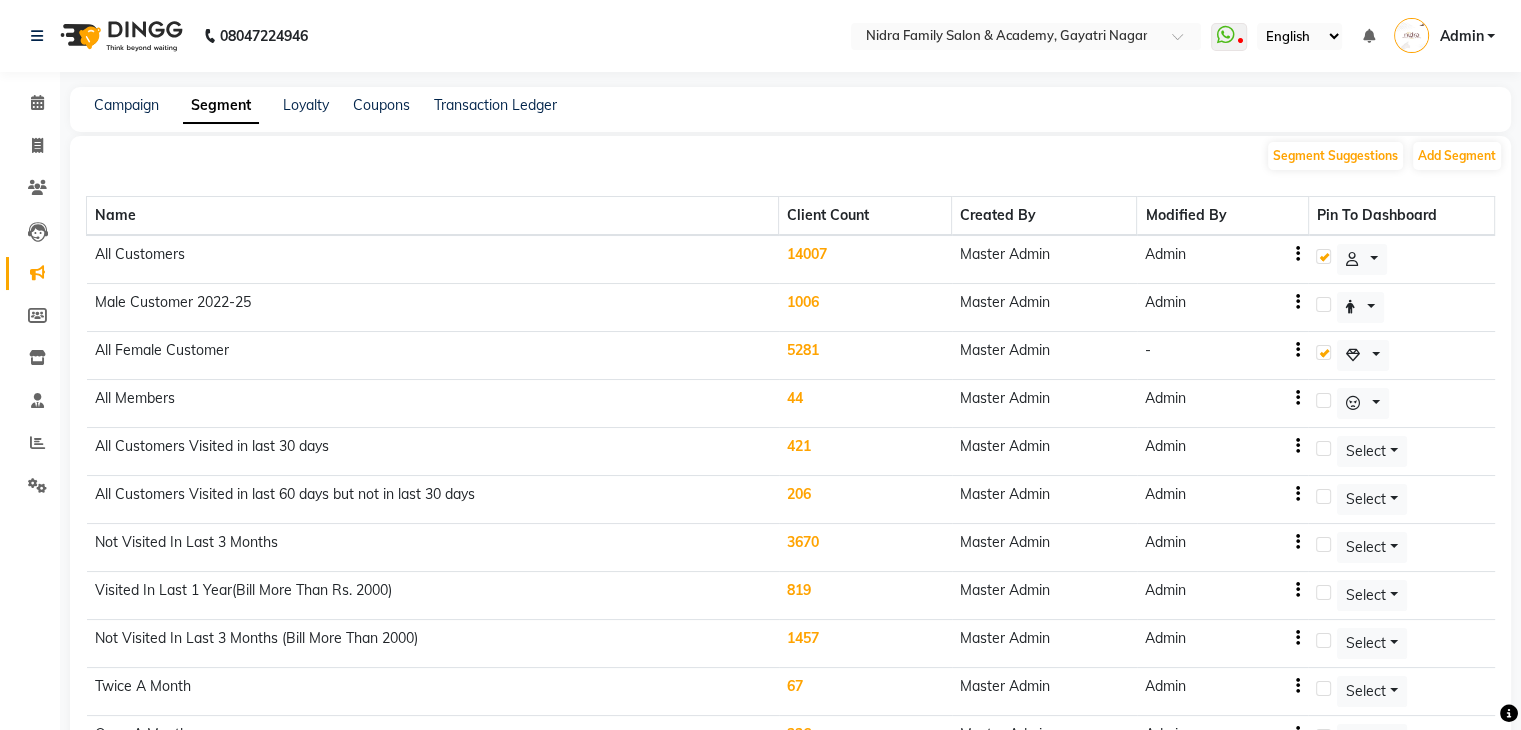 click on "1006" 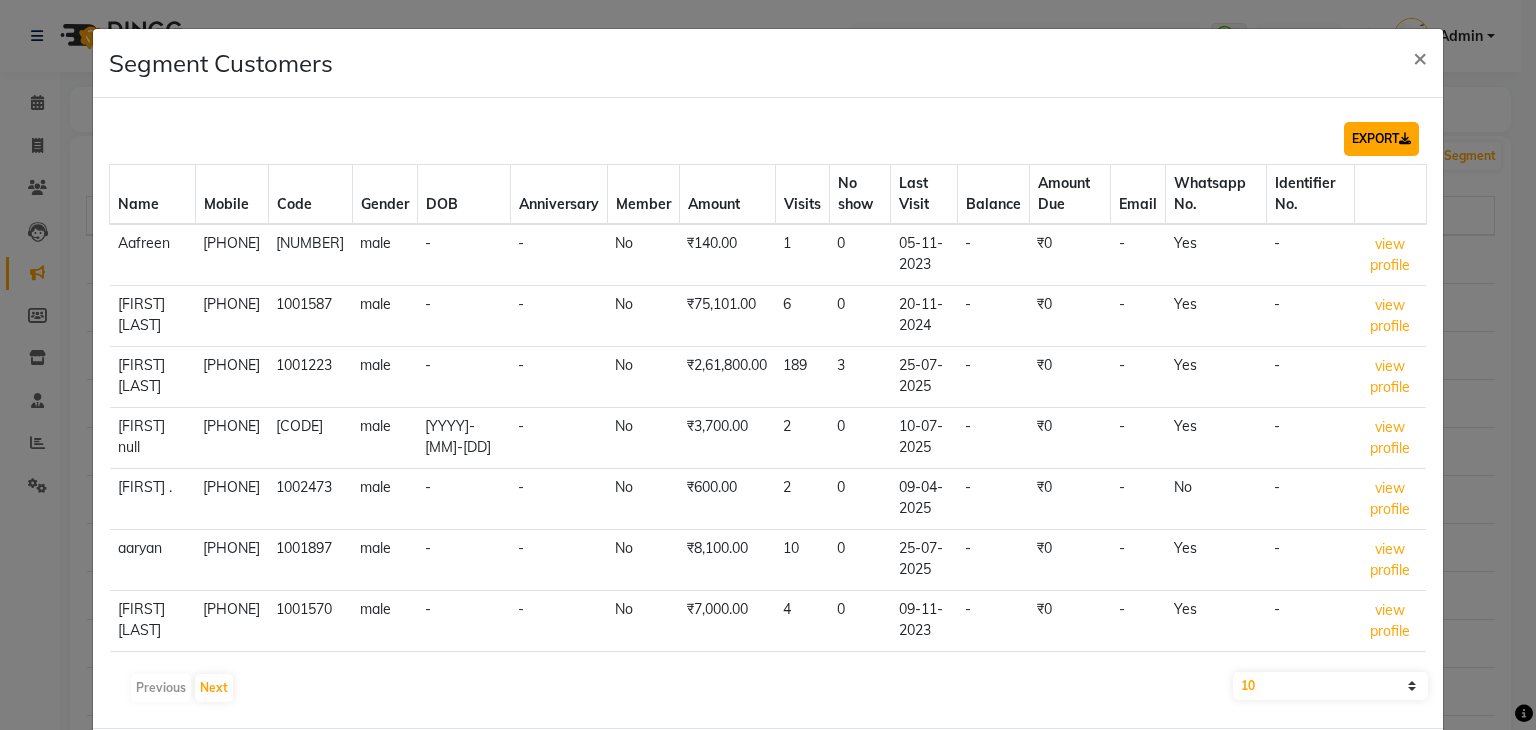 click on "EXPORT" 